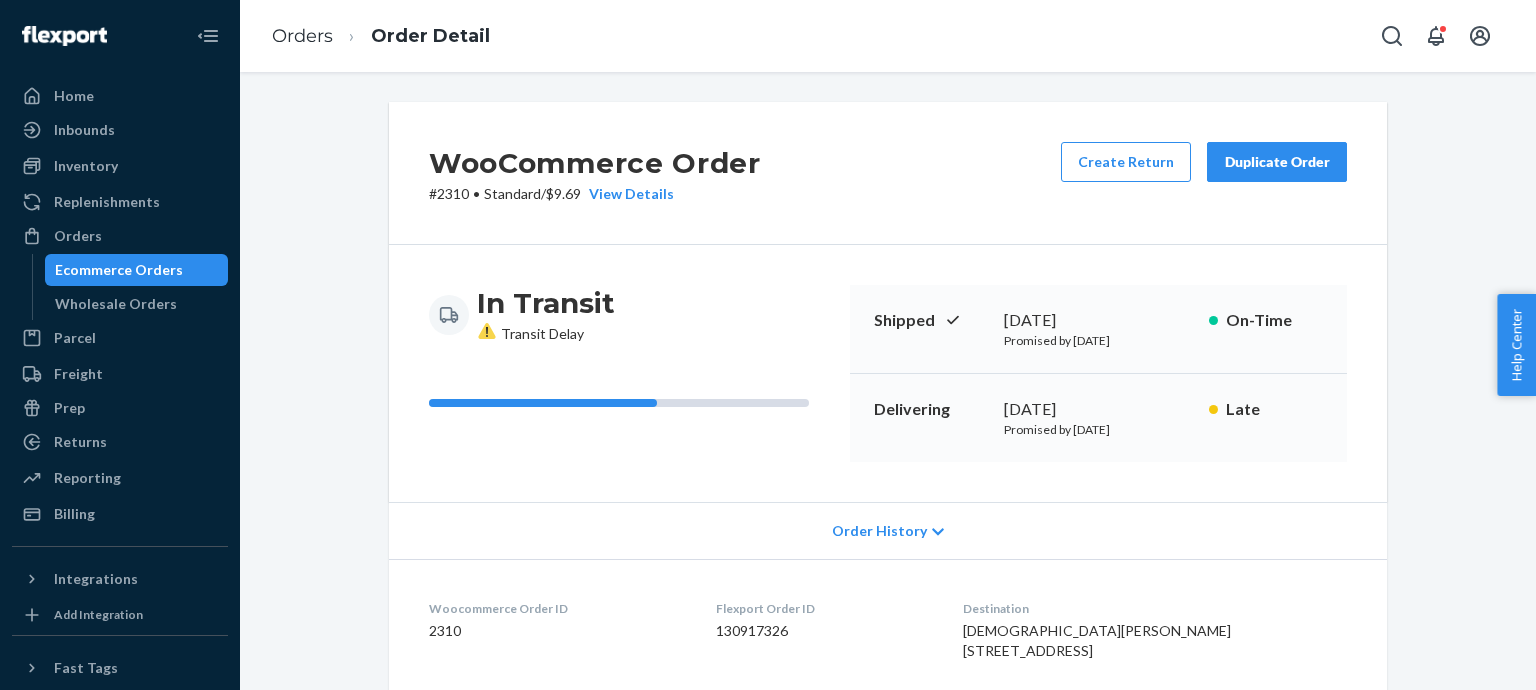 scroll, scrollTop: 0, scrollLeft: 0, axis: both 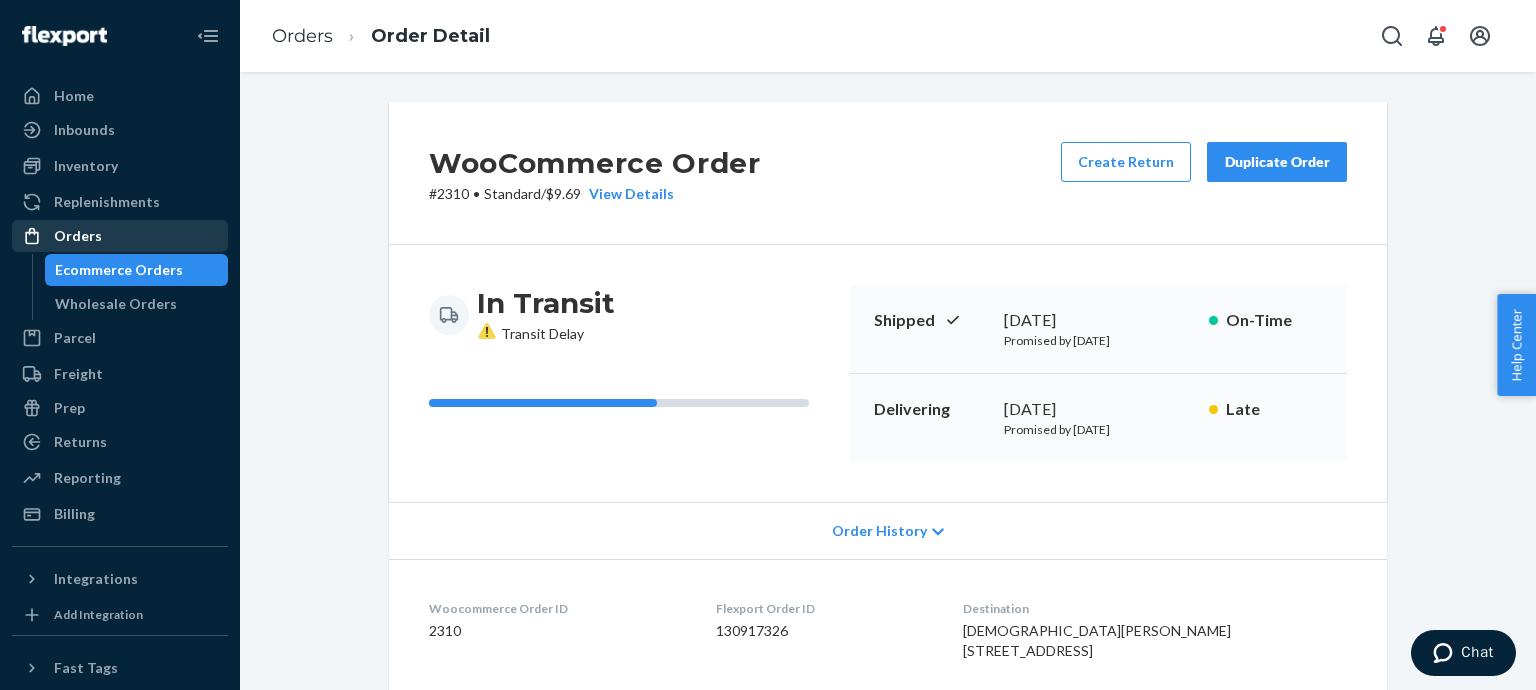 click on "Orders" at bounding box center (120, 236) 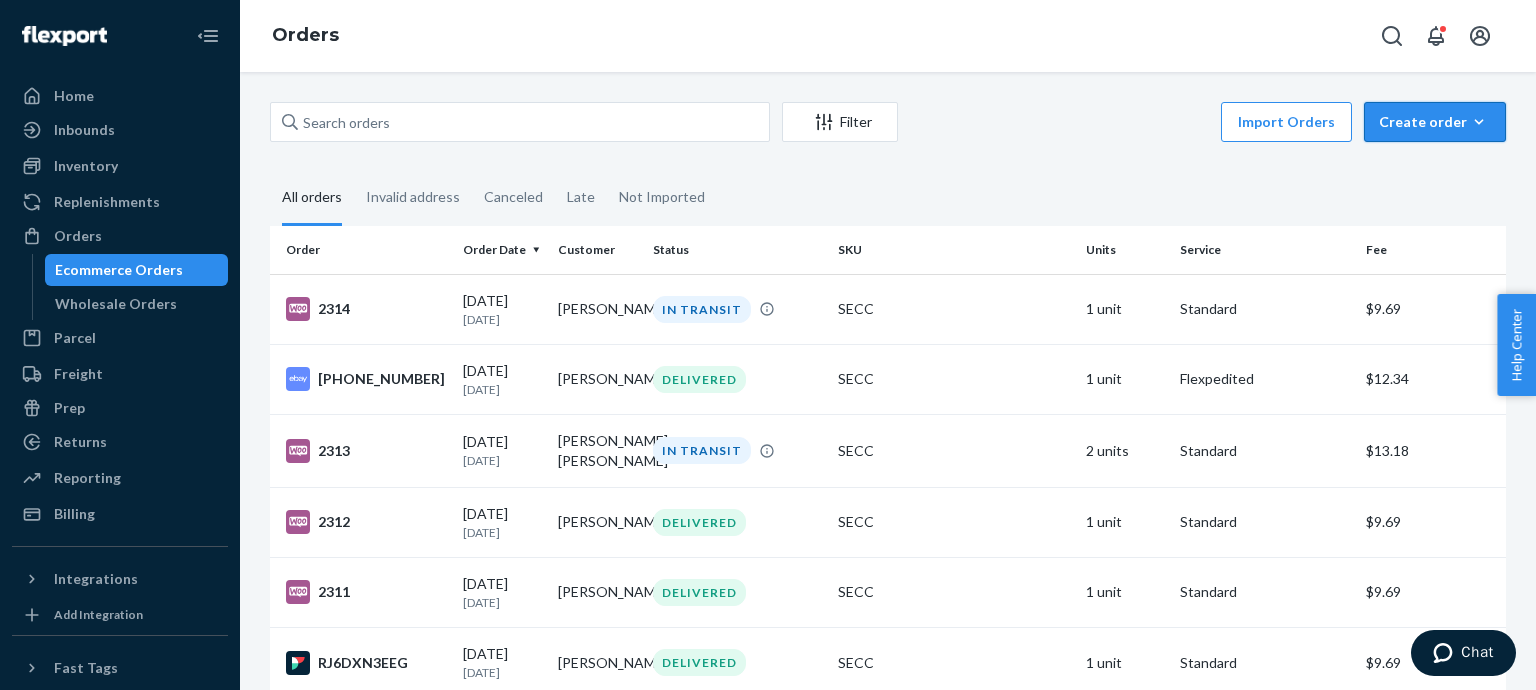 click on "Create order Ecommerce order Removal order" at bounding box center (1435, 122) 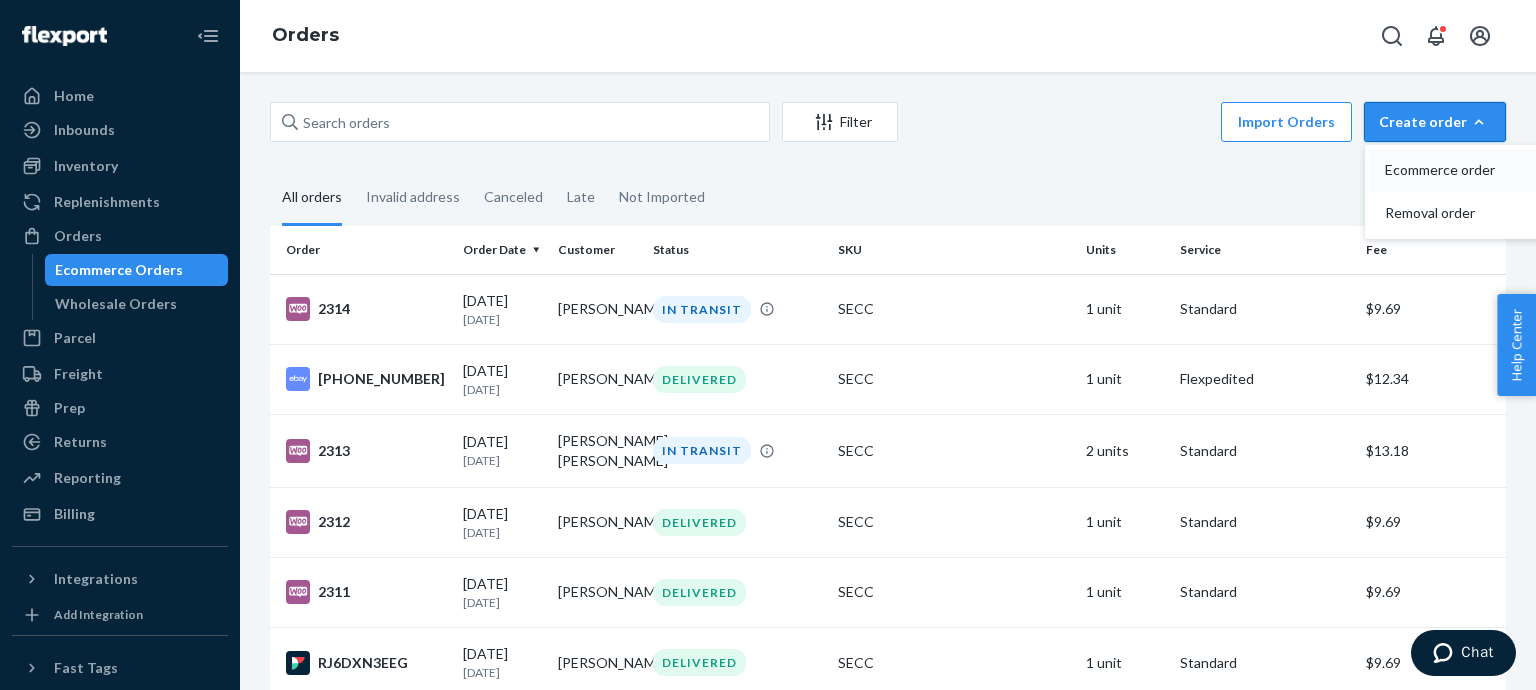 click on "Ecommerce order" at bounding box center [1447, 170] 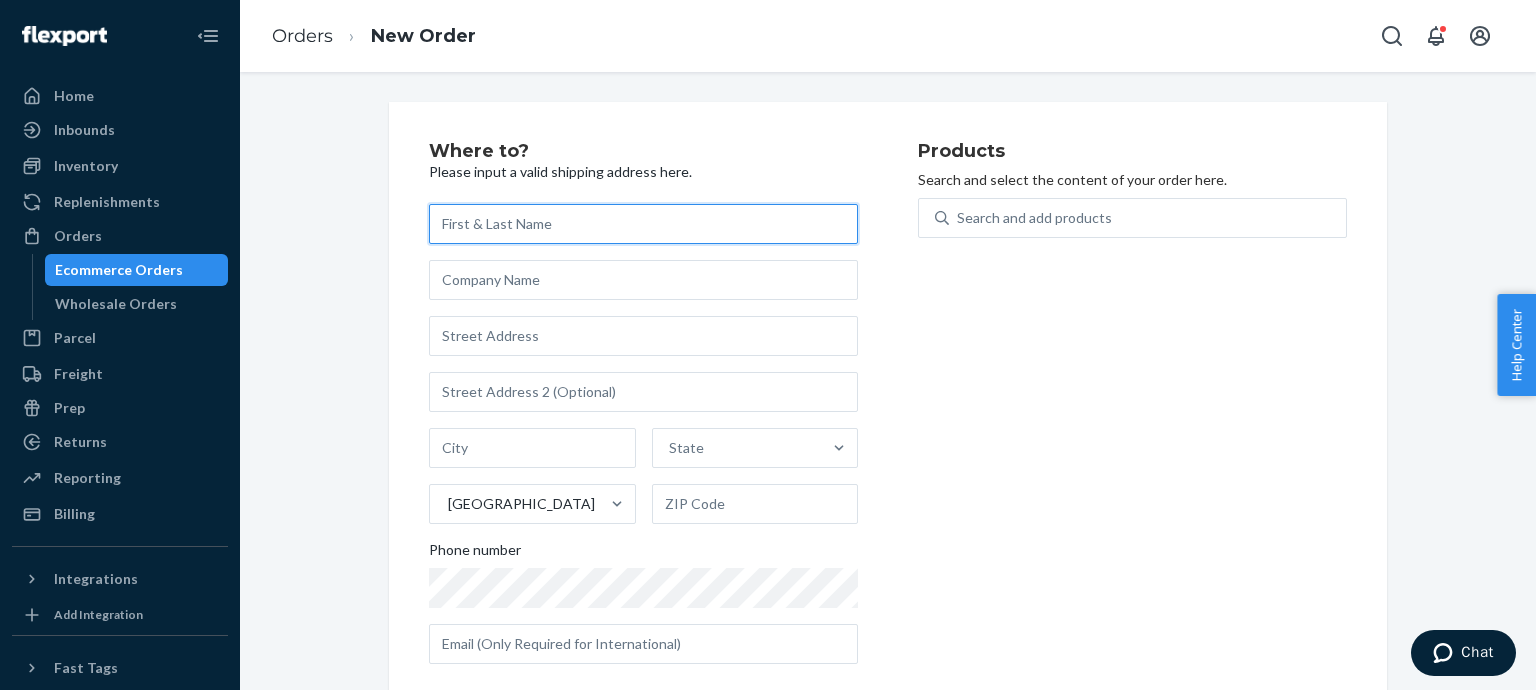 paste on "[PERSON_NAME]" 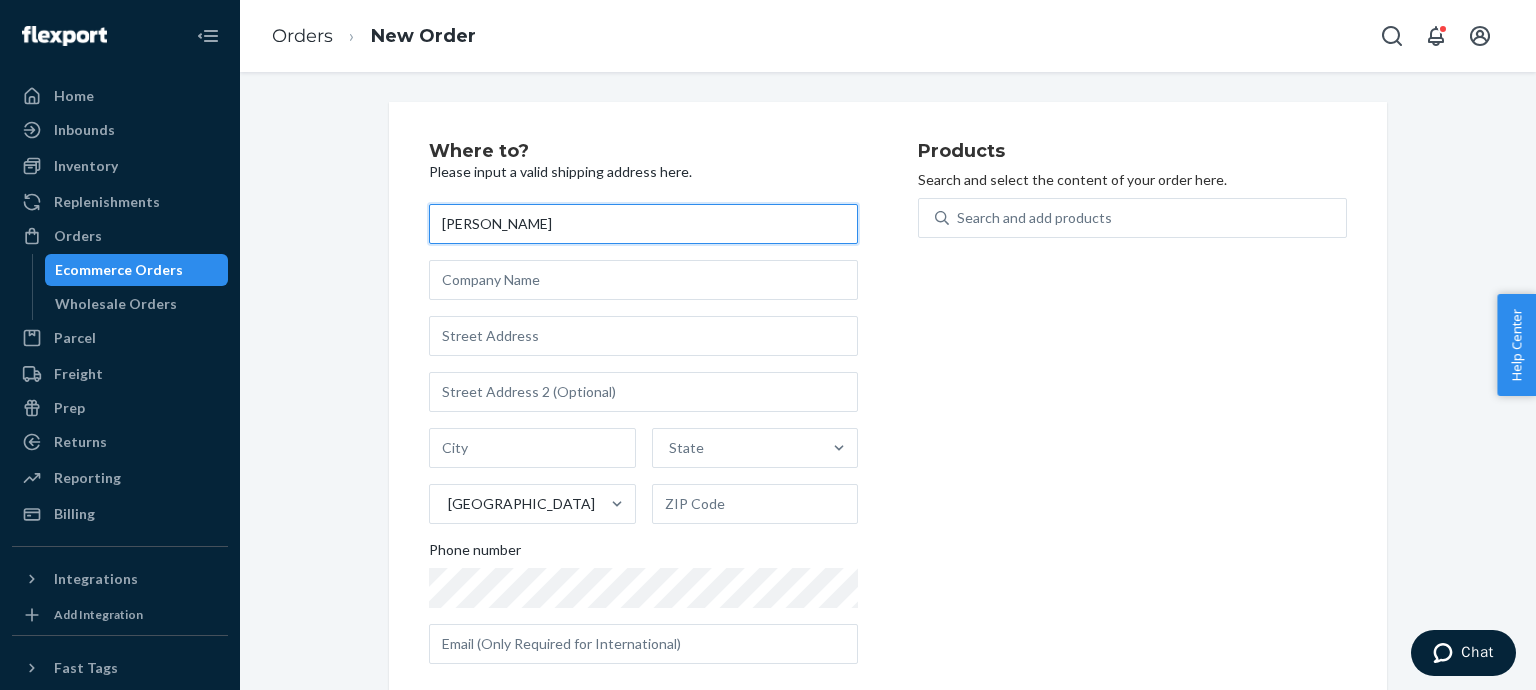 type on "[PERSON_NAME]" 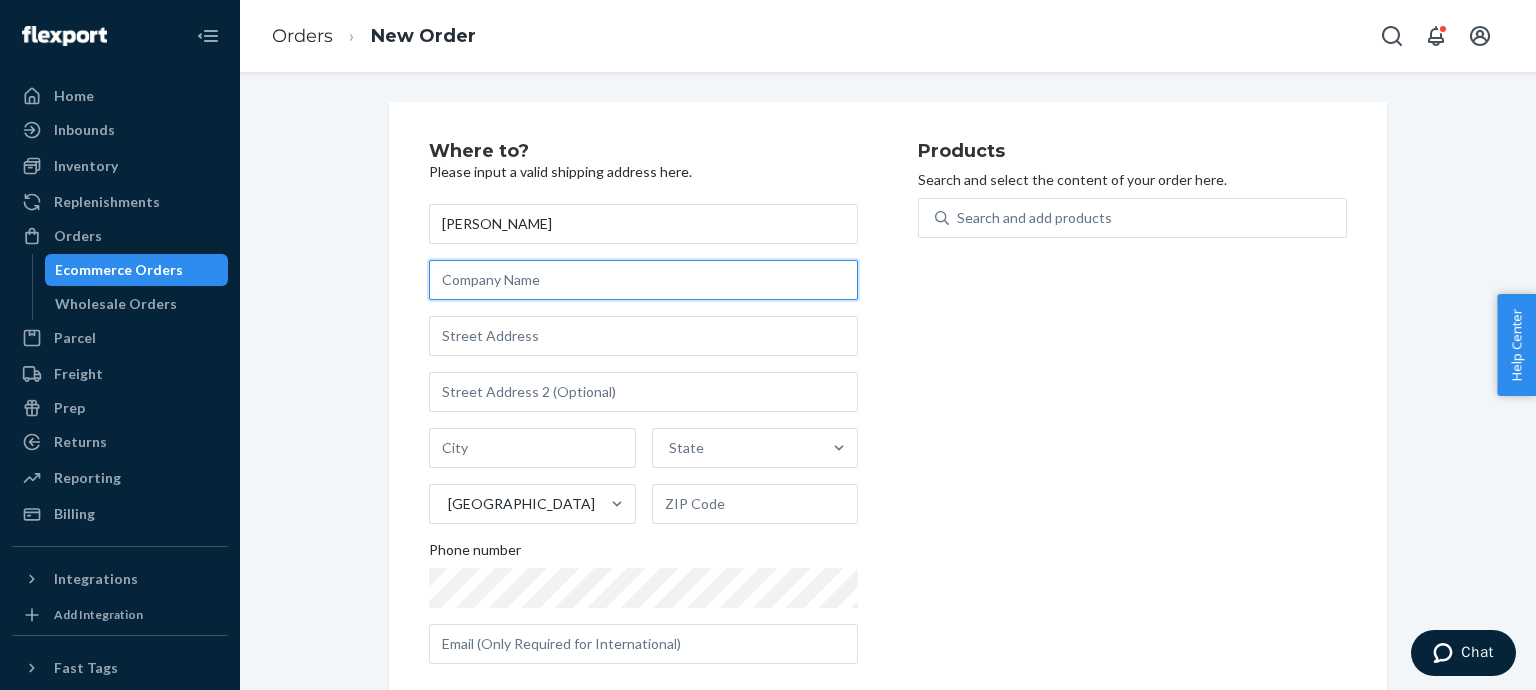click at bounding box center (643, 280) 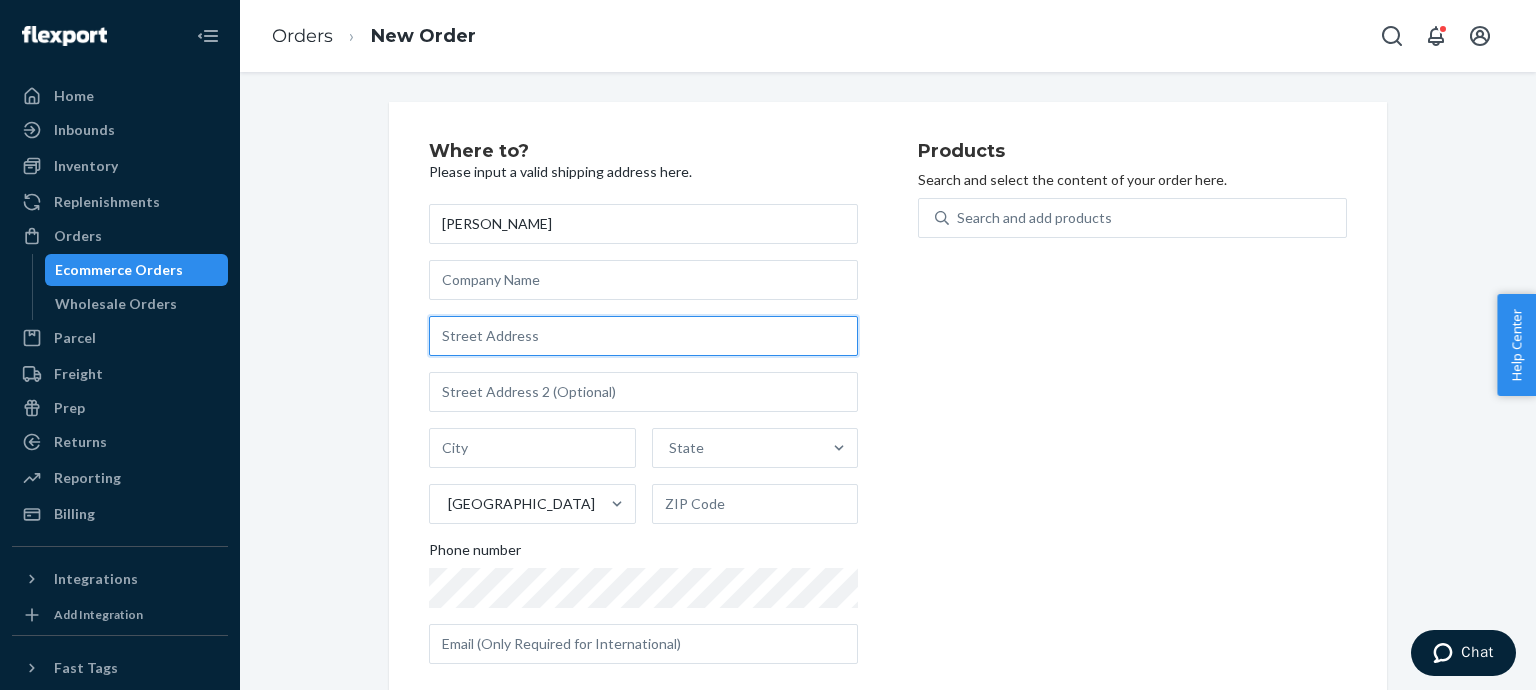 click at bounding box center [643, 336] 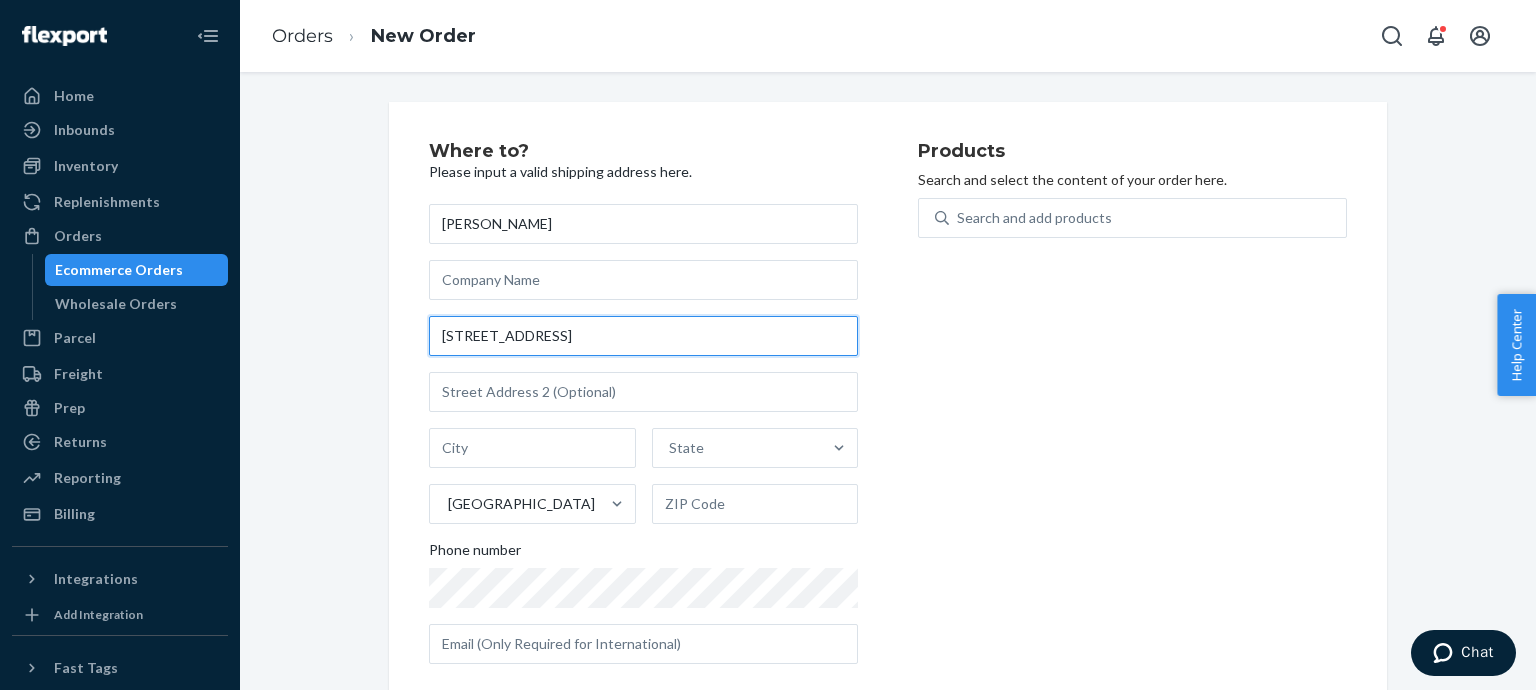 type on "[STREET_ADDRESS]" 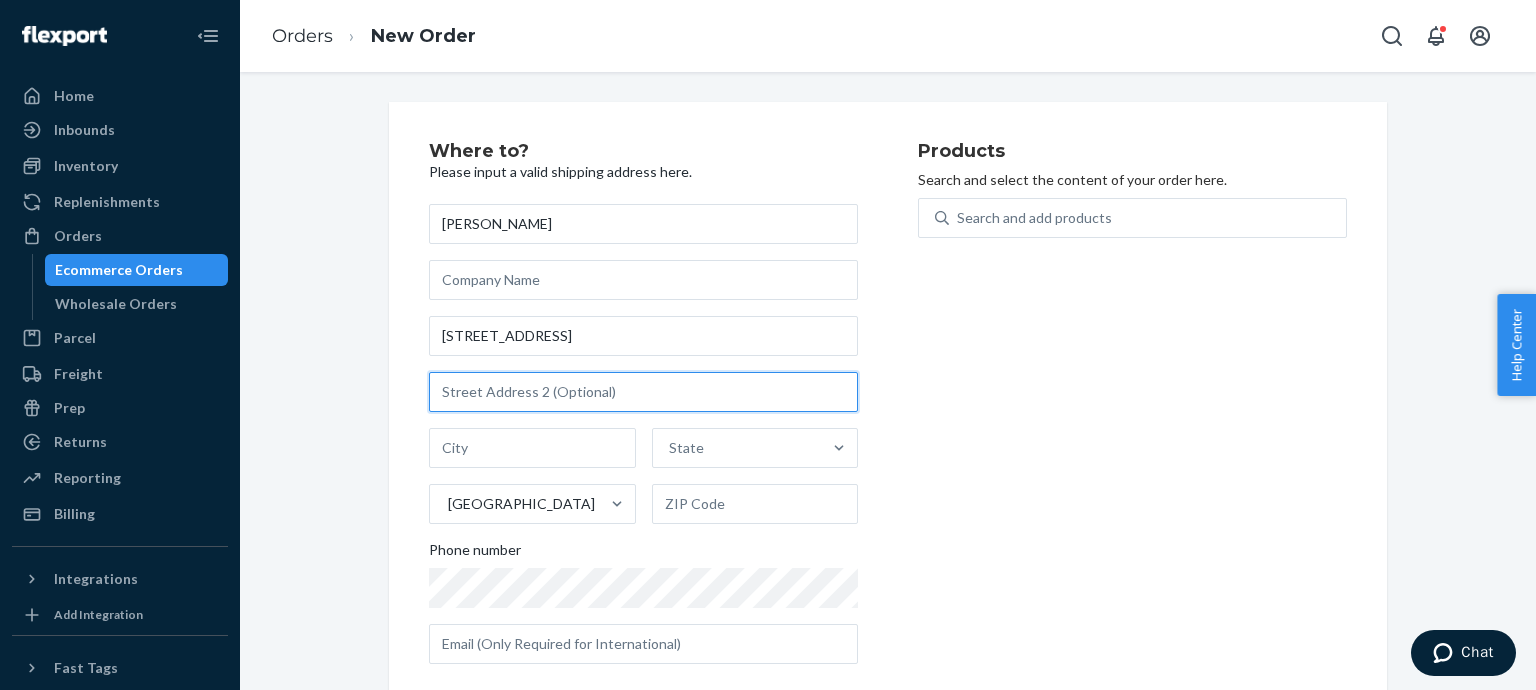 click at bounding box center [643, 392] 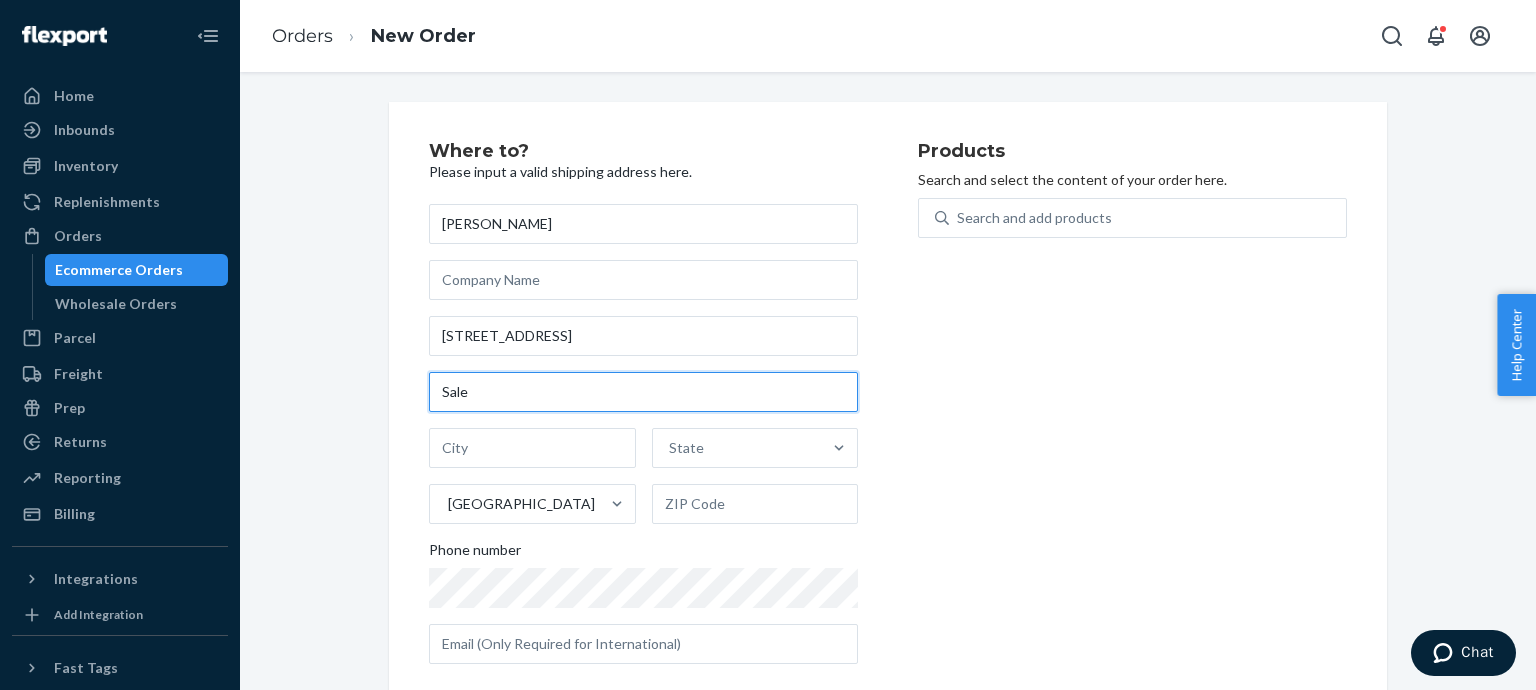 type on "Sale" 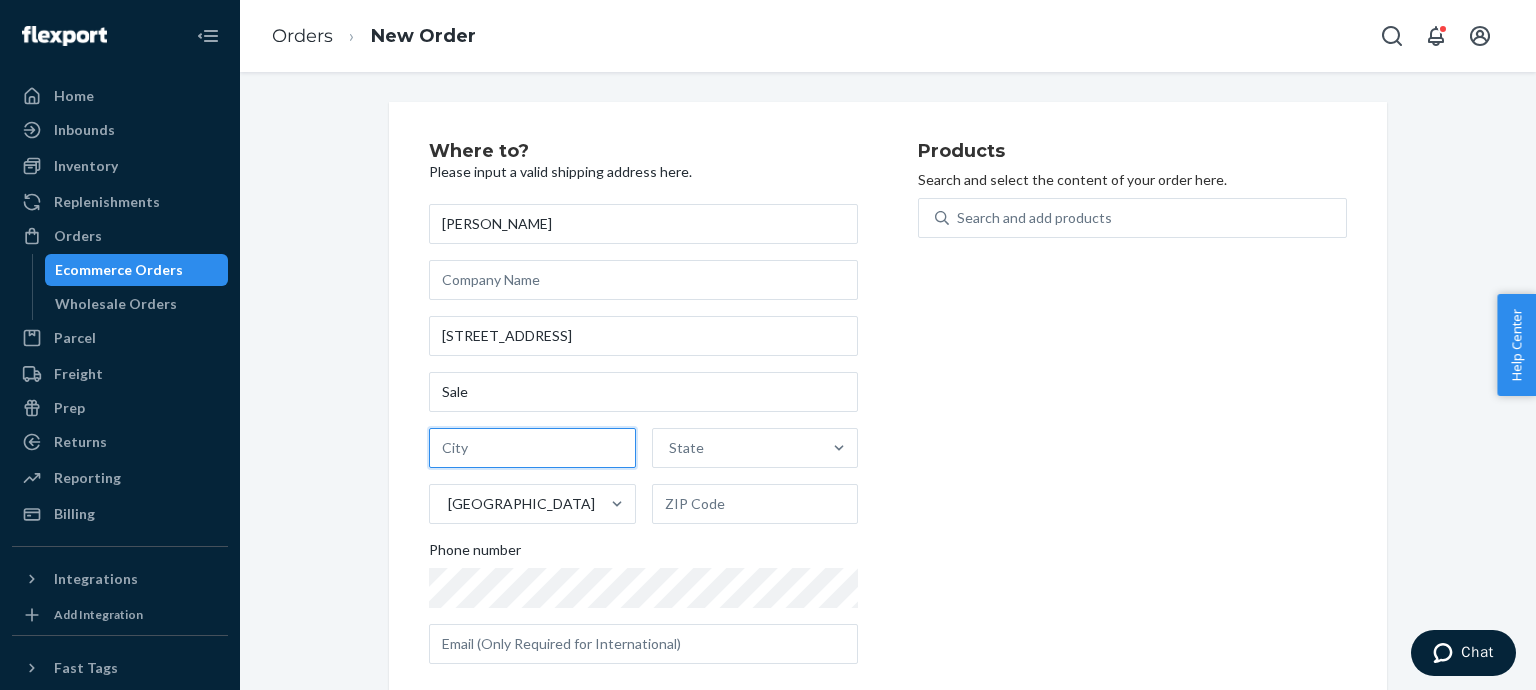 click at bounding box center (532, 448) 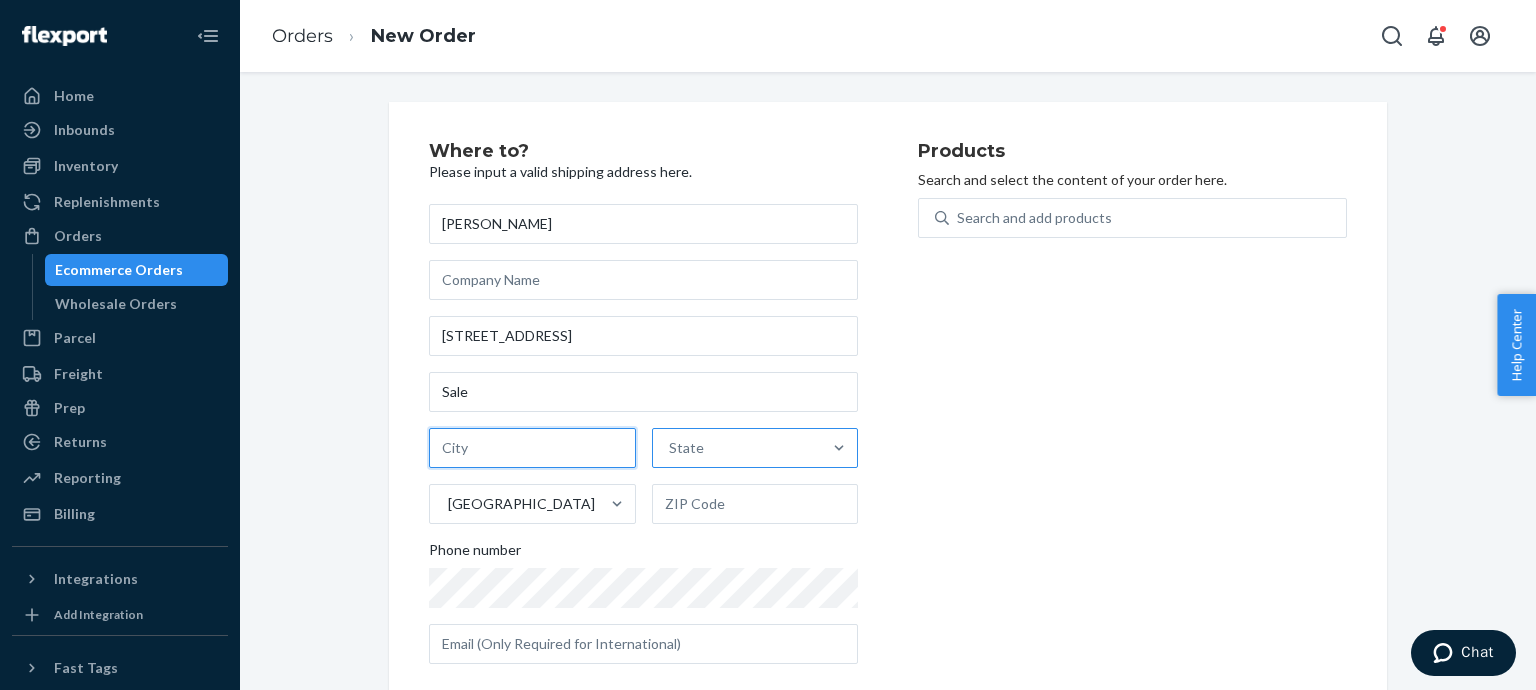 paste on "[GEOGRAPHIC_DATA]" 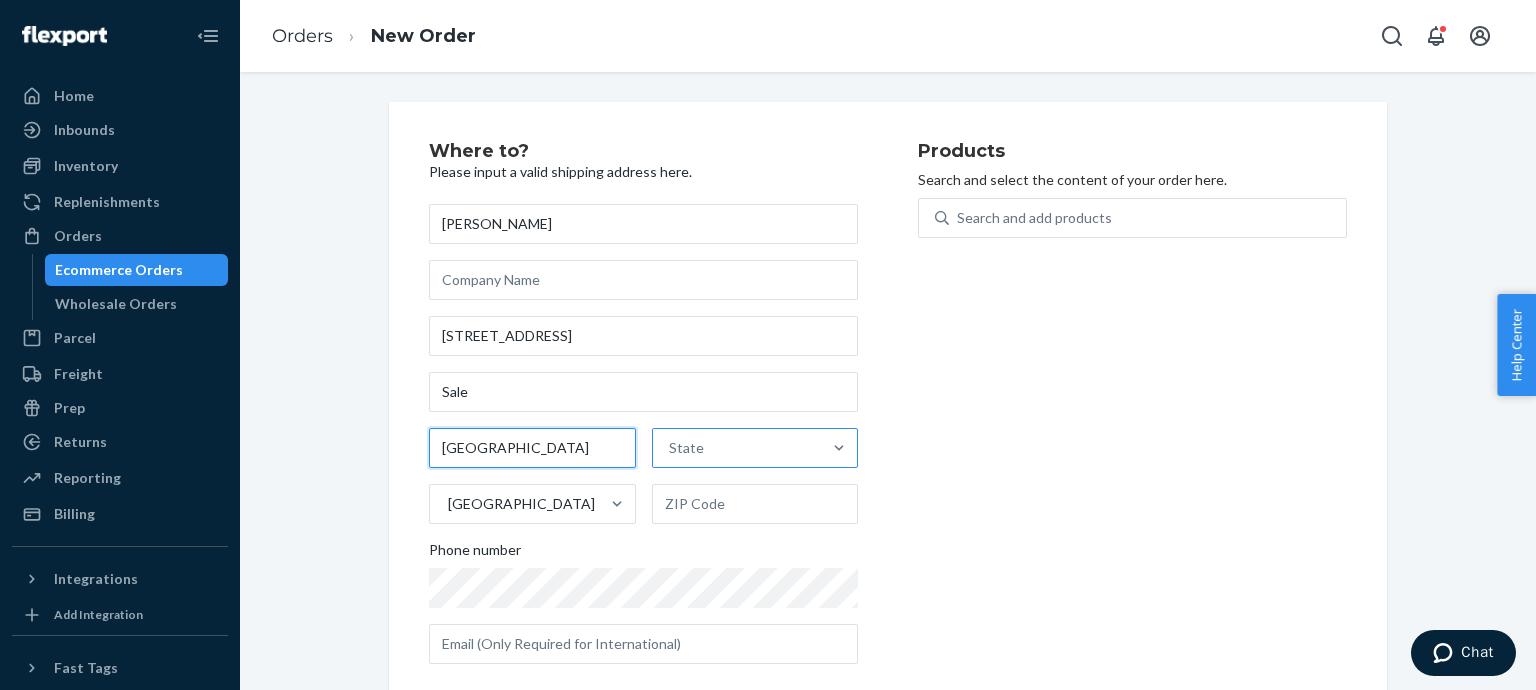type on "[GEOGRAPHIC_DATA]" 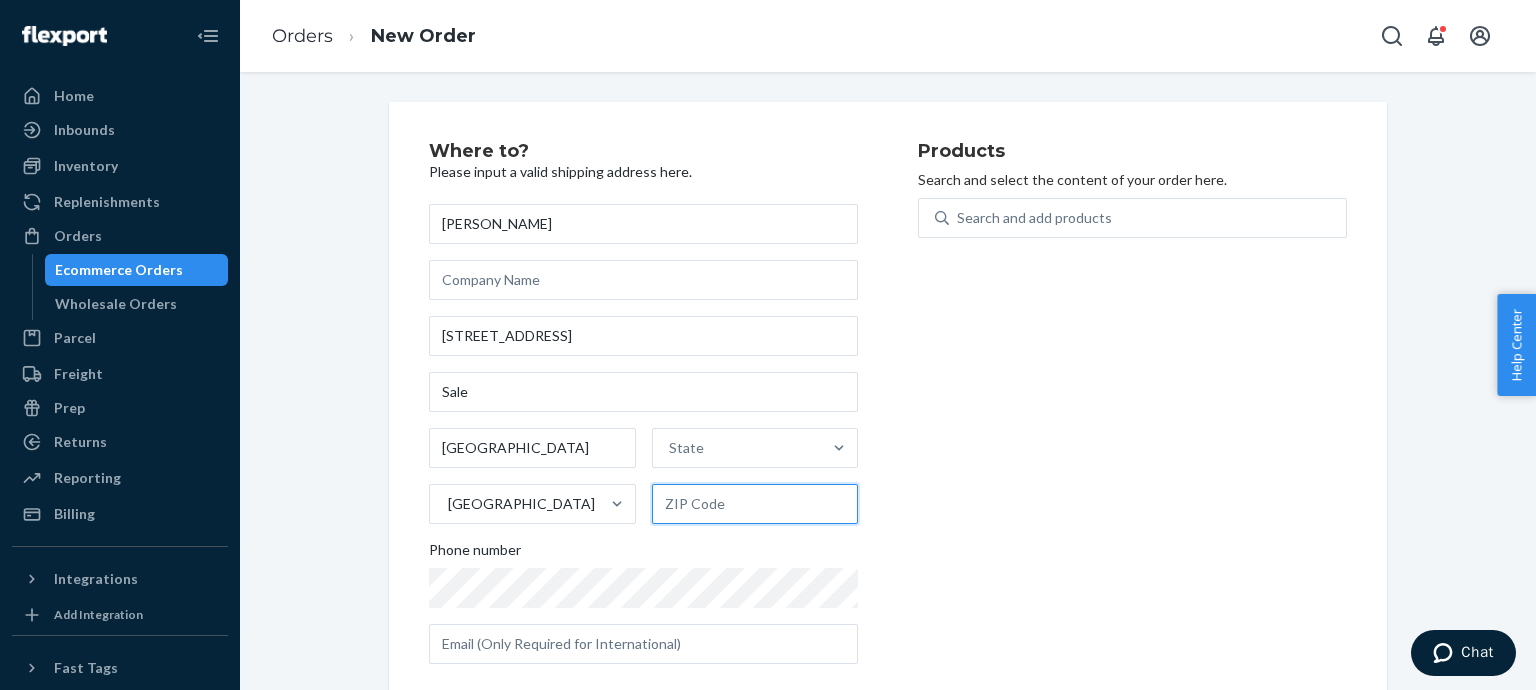 click at bounding box center (755, 504) 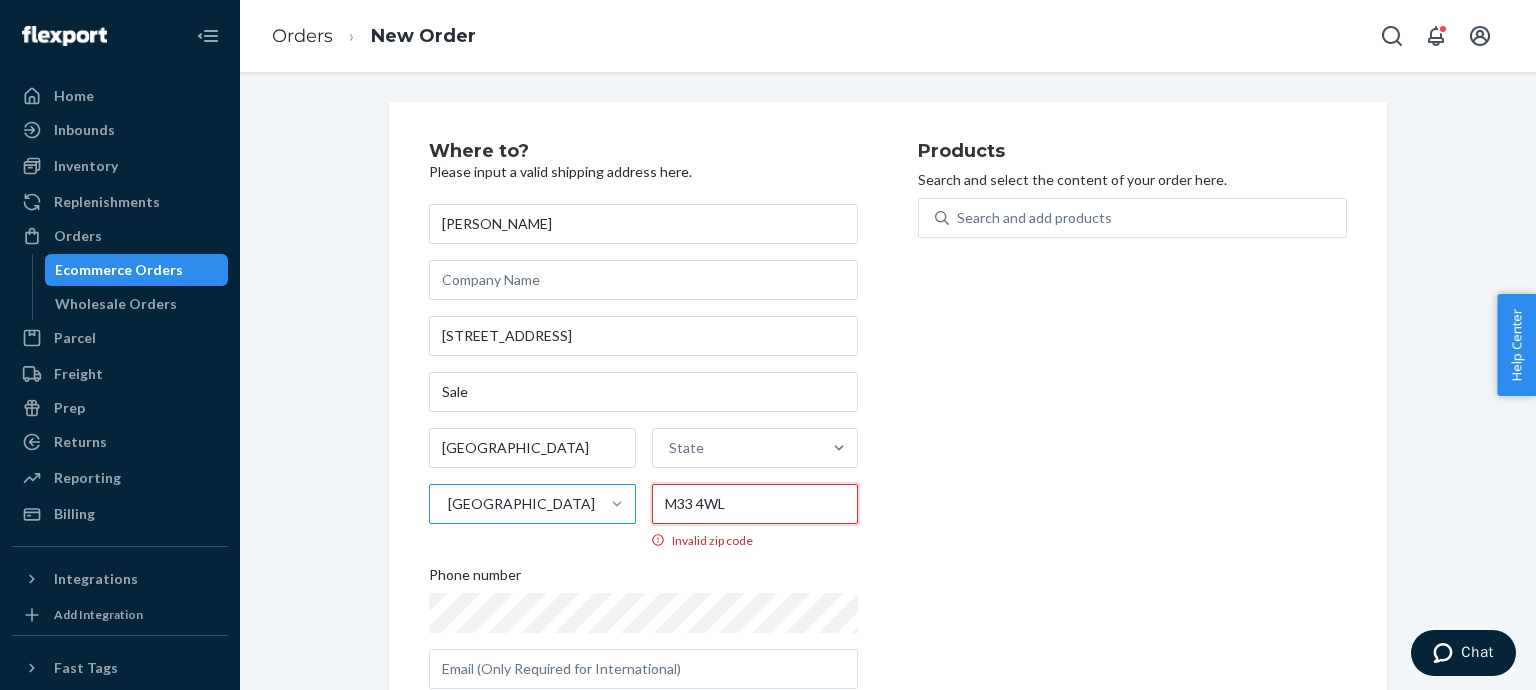 type on "M33 4WL" 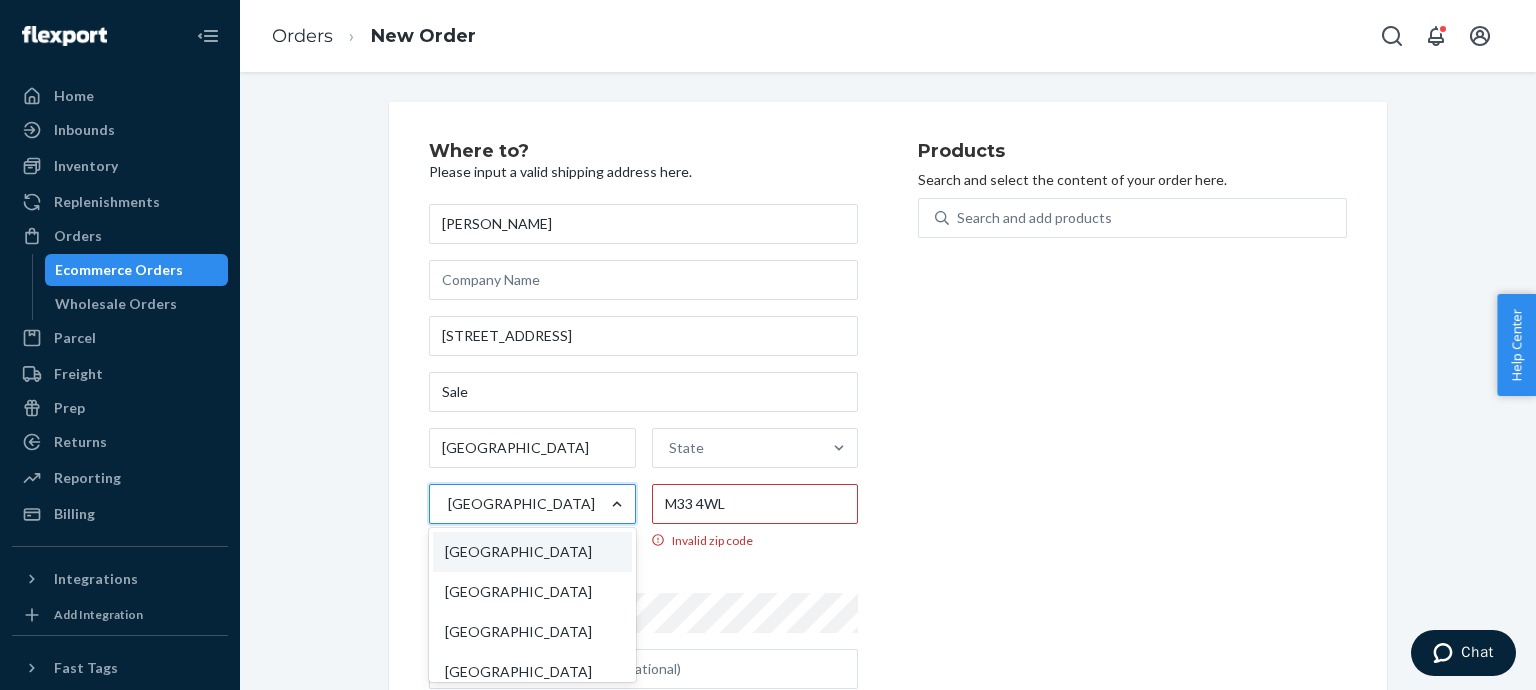 click at bounding box center (617, 504) 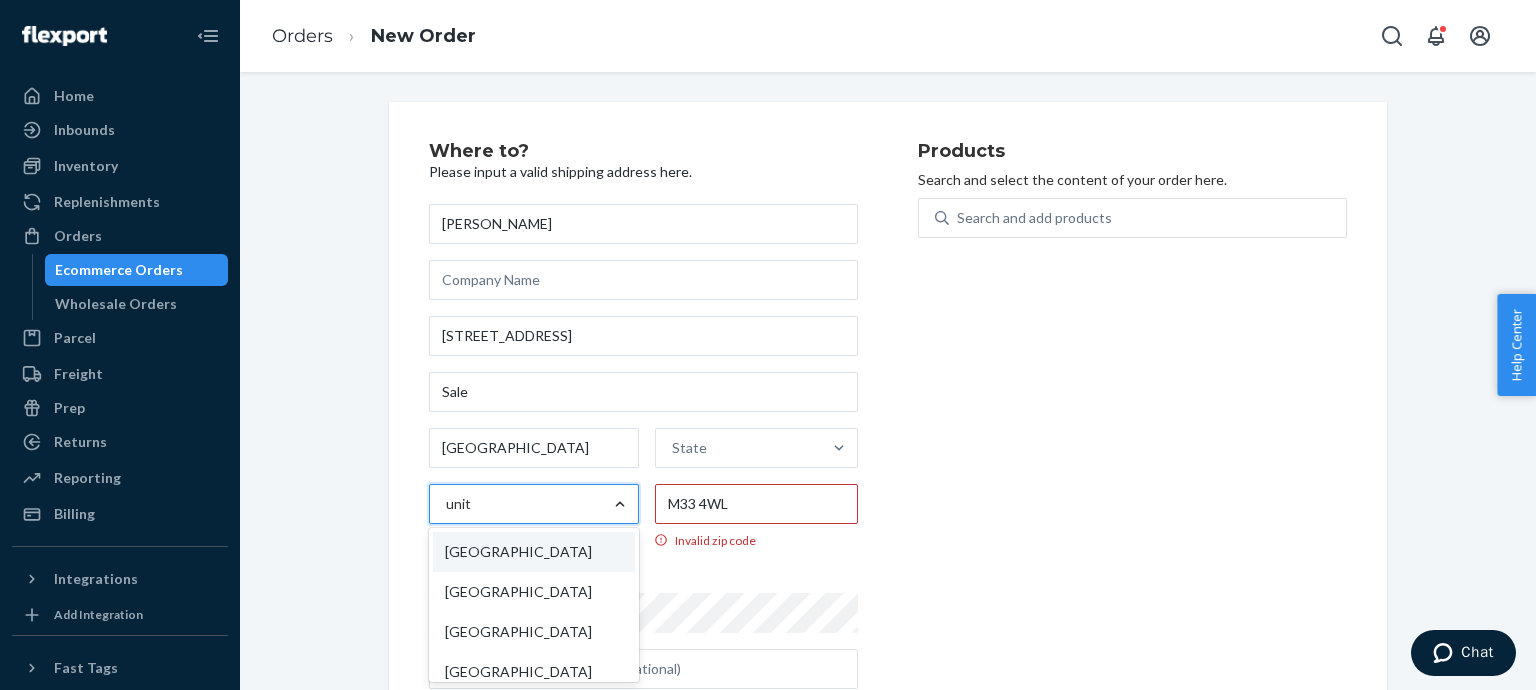 type on "unite" 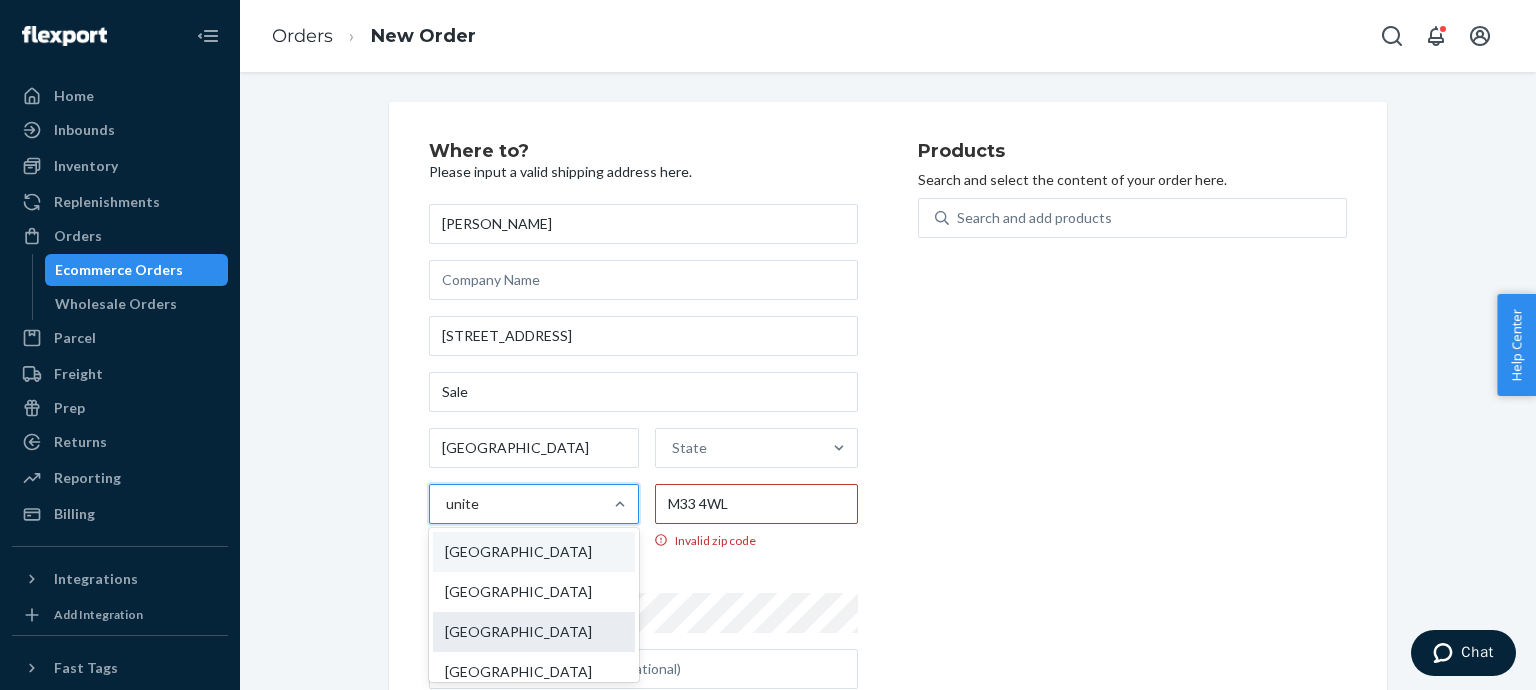 click on "[GEOGRAPHIC_DATA]" at bounding box center [534, 632] 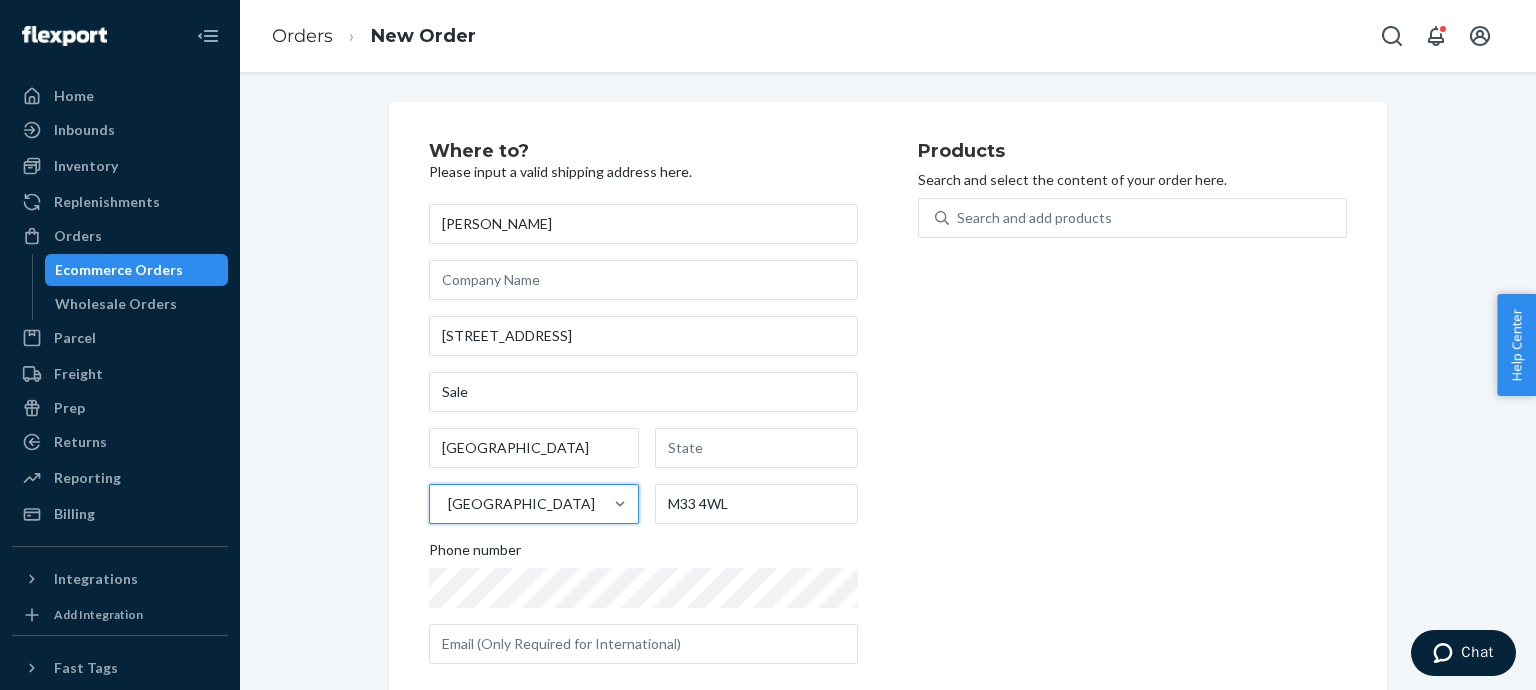 type 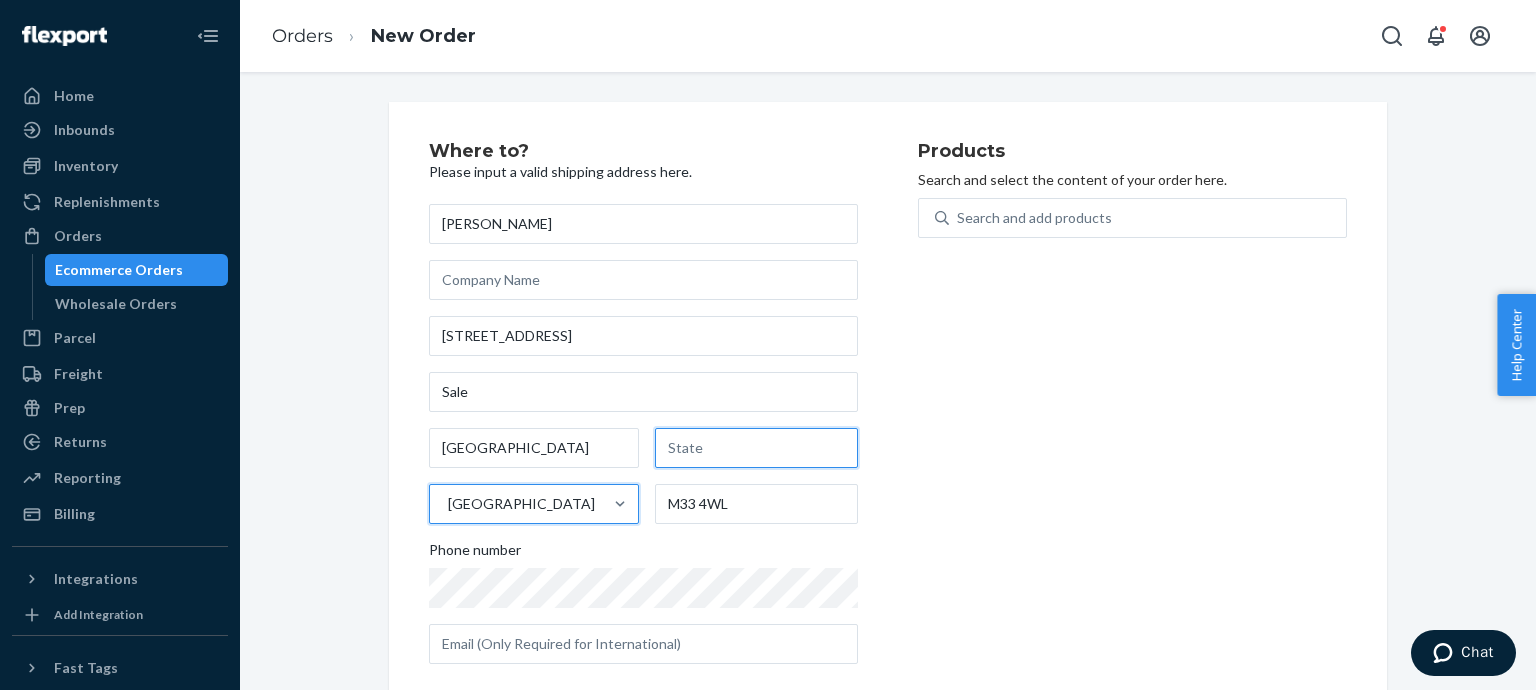 click at bounding box center [756, 448] 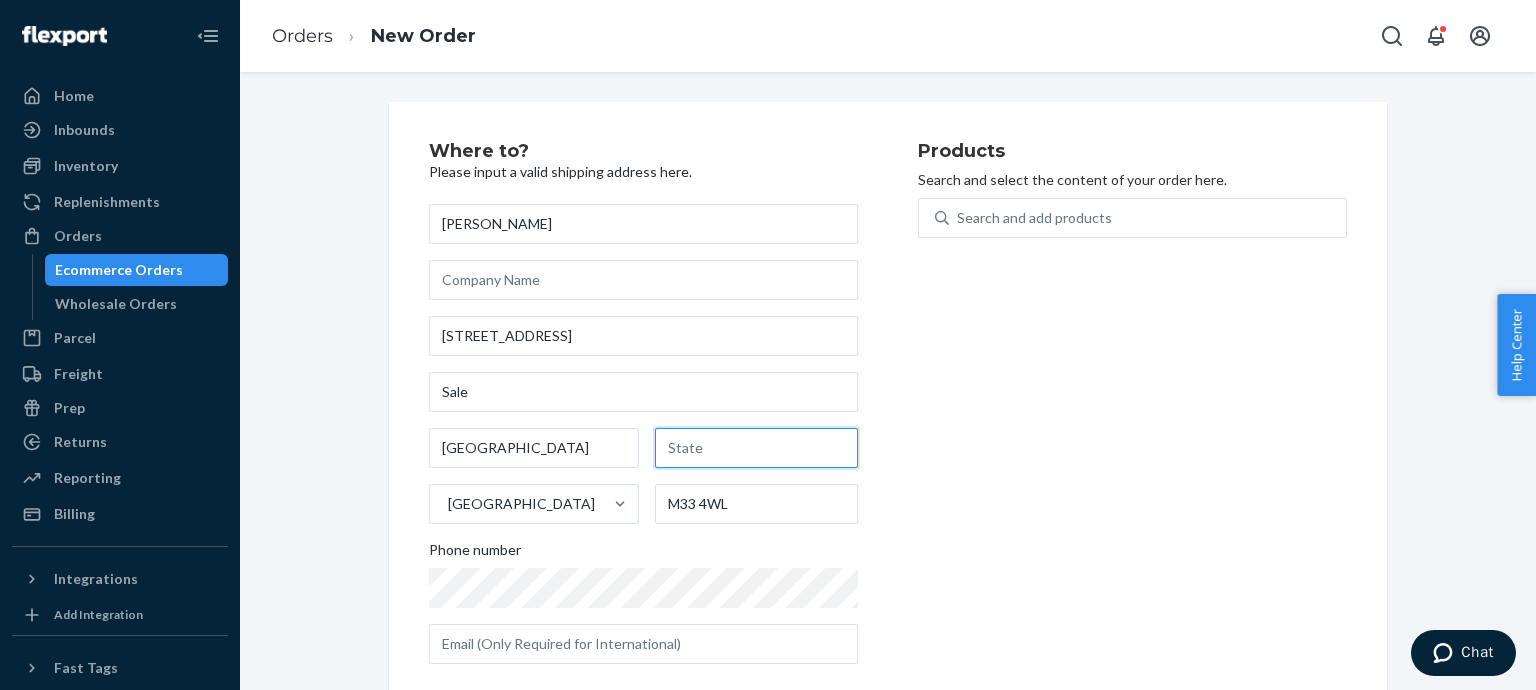paste on "[GEOGRAPHIC_DATA]" 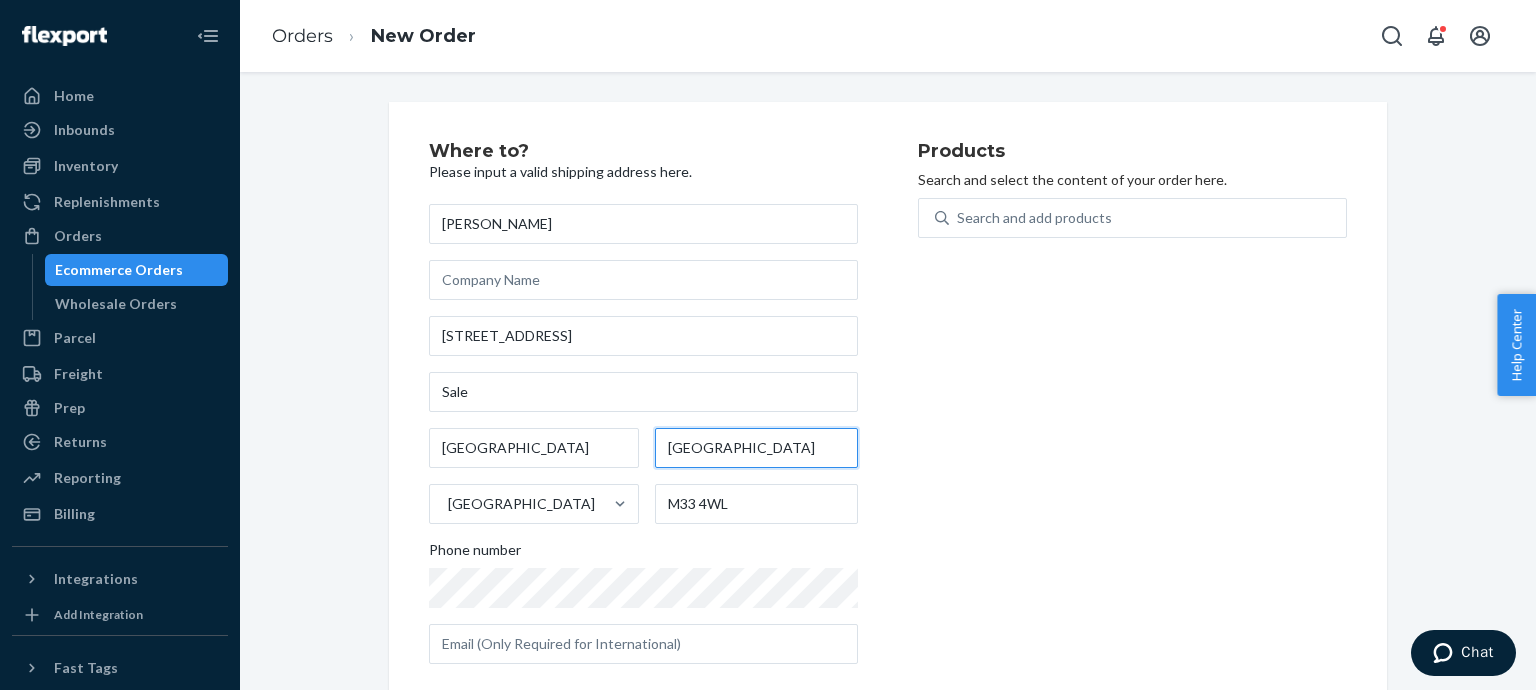 drag, startPoint x: 758, startPoint y: 453, endPoint x: 702, endPoint y: 534, distance: 98.47334 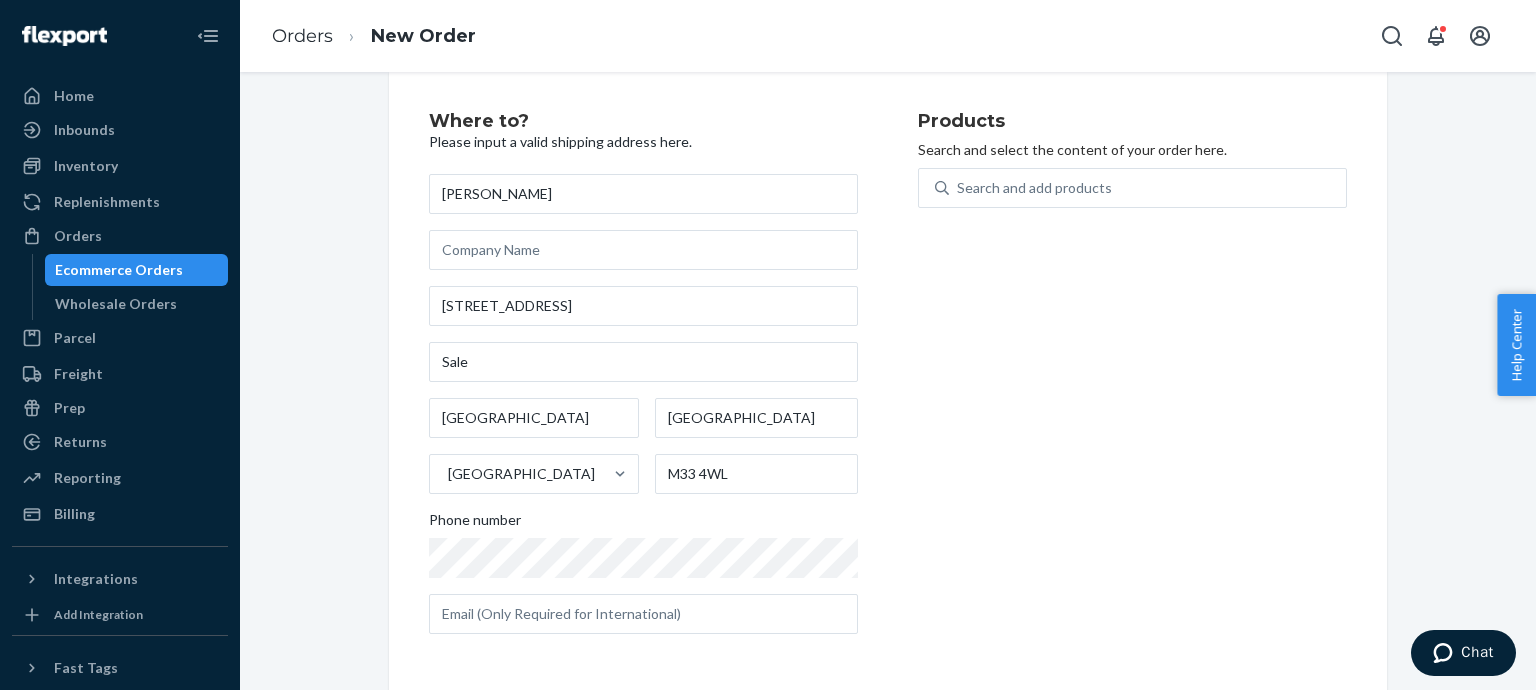 scroll, scrollTop: 30, scrollLeft: 0, axis: vertical 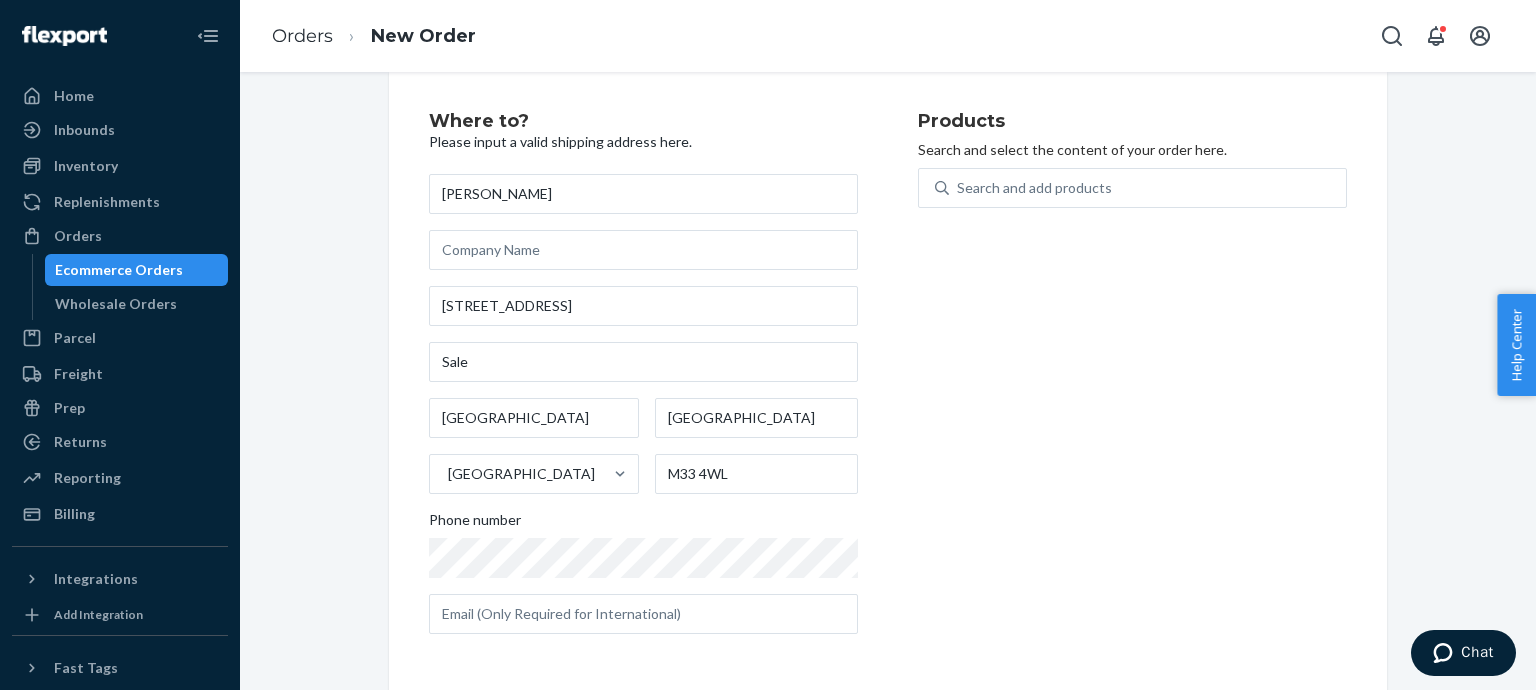 drag, startPoint x: 580, startPoint y: 594, endPoint x: 584, endPoint y: 615, distance: 21.377558 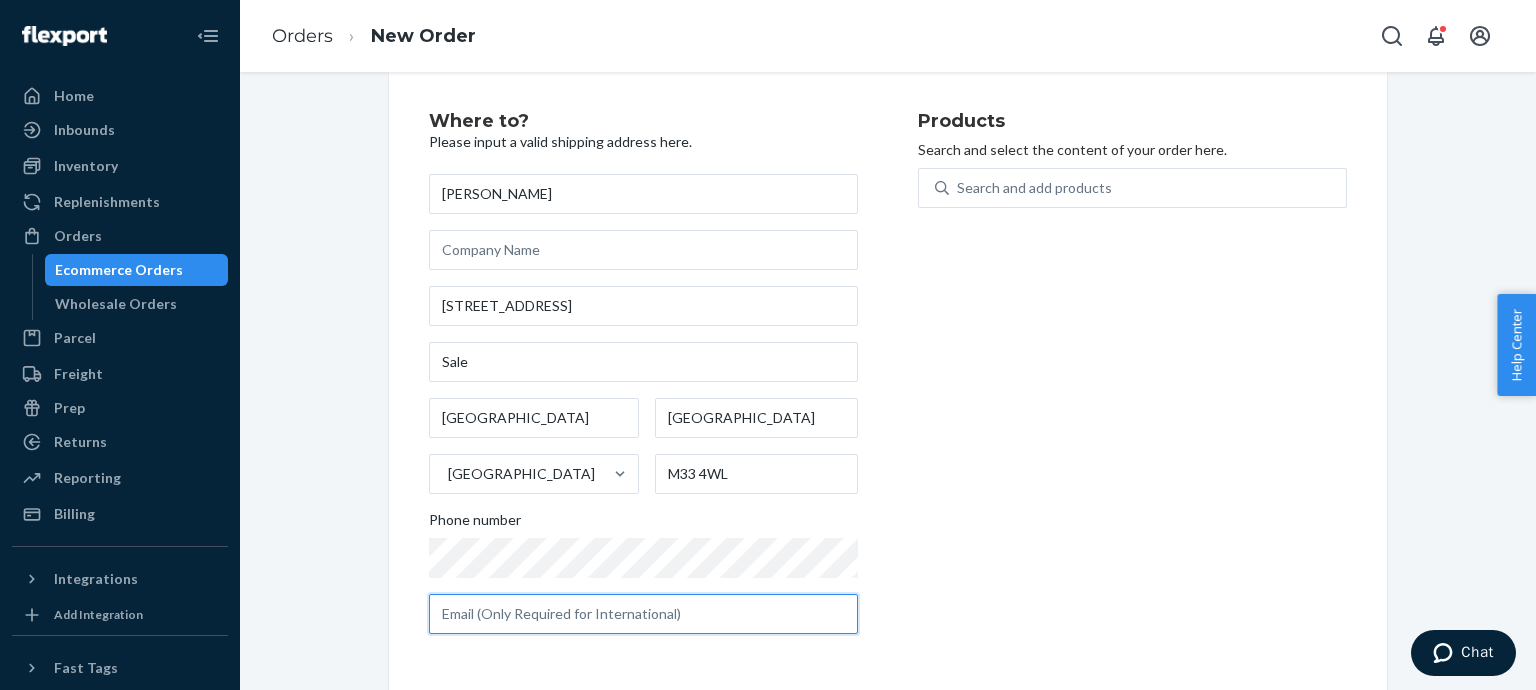 click at bounding box center [643, 614] 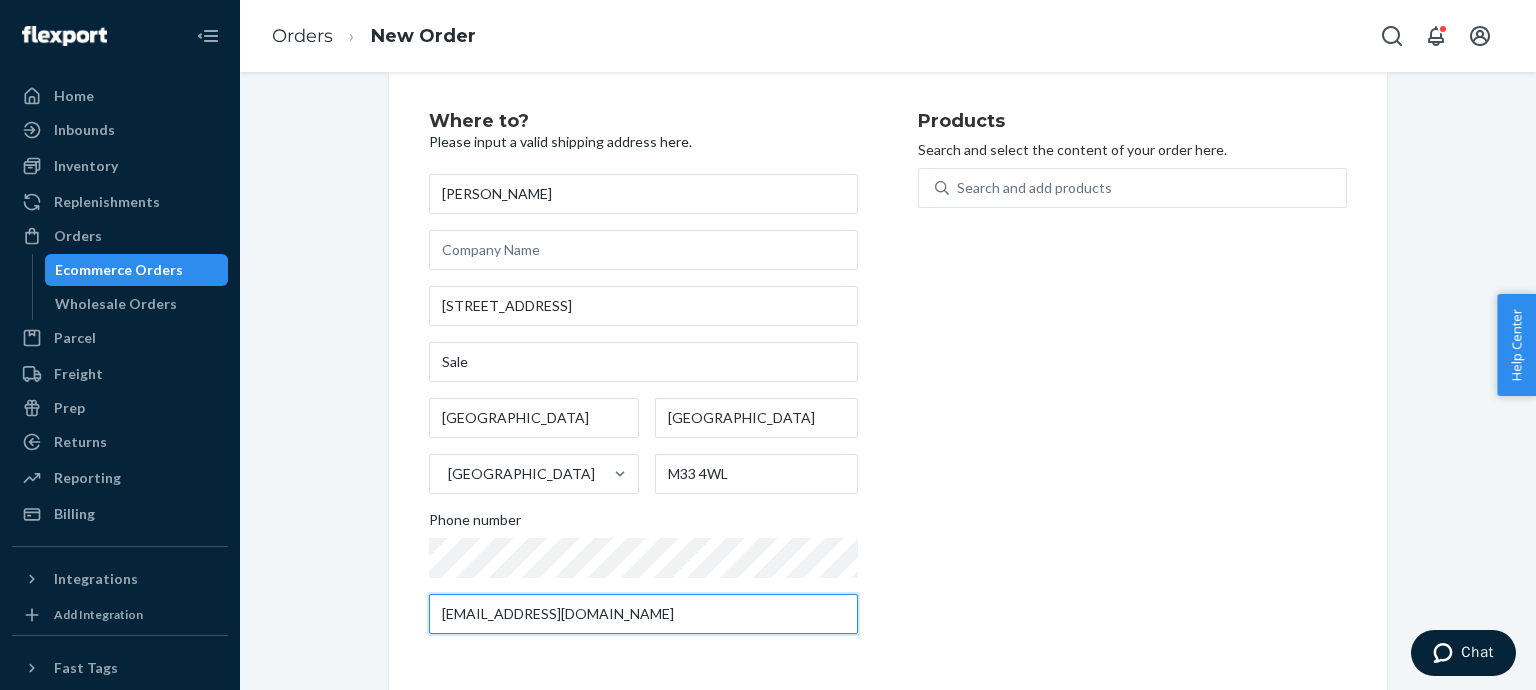 type on "[EMAIL_ADDRESS][DOMAIN_NAME]" 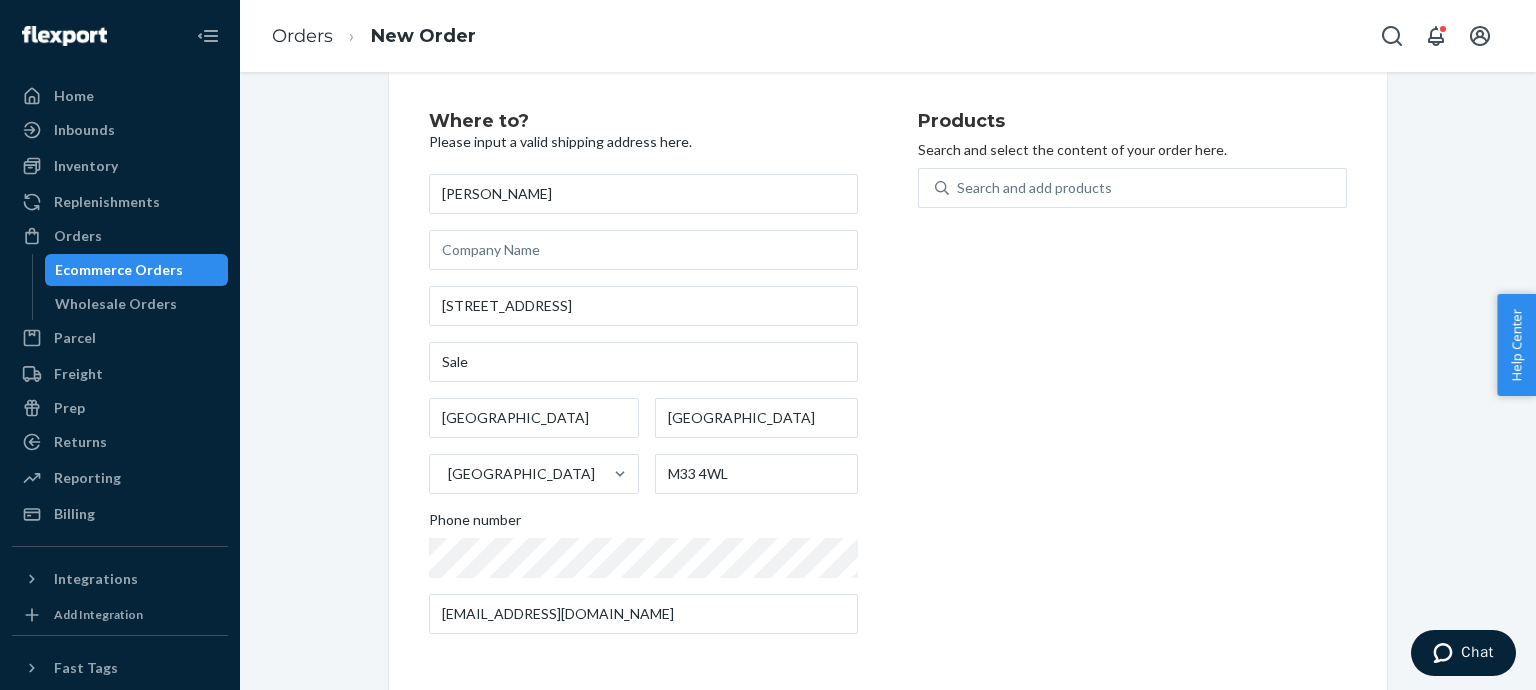 click on "Products Search and select the content of your order here. Search and add products" at bounding box center (1132, 381) 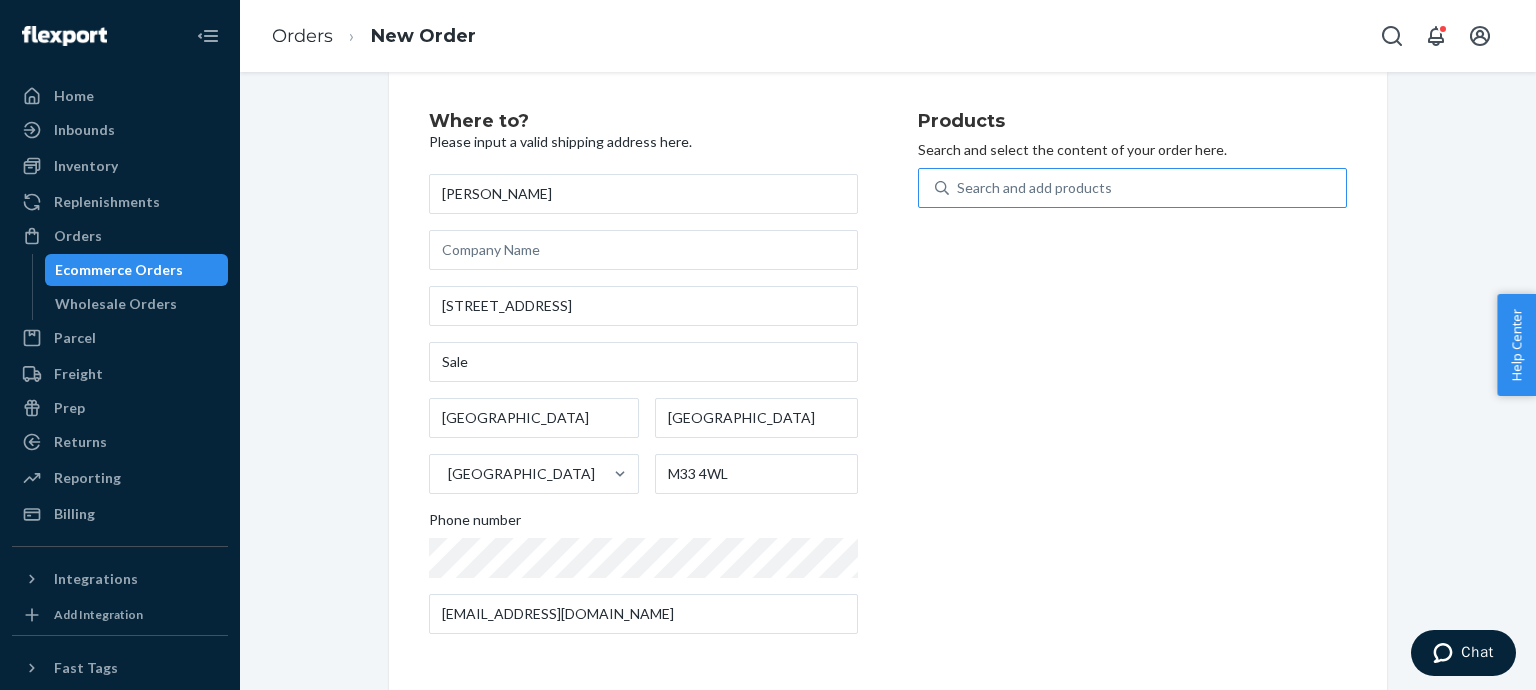 click on "Search and add products" at bounding box center [1034, 188] 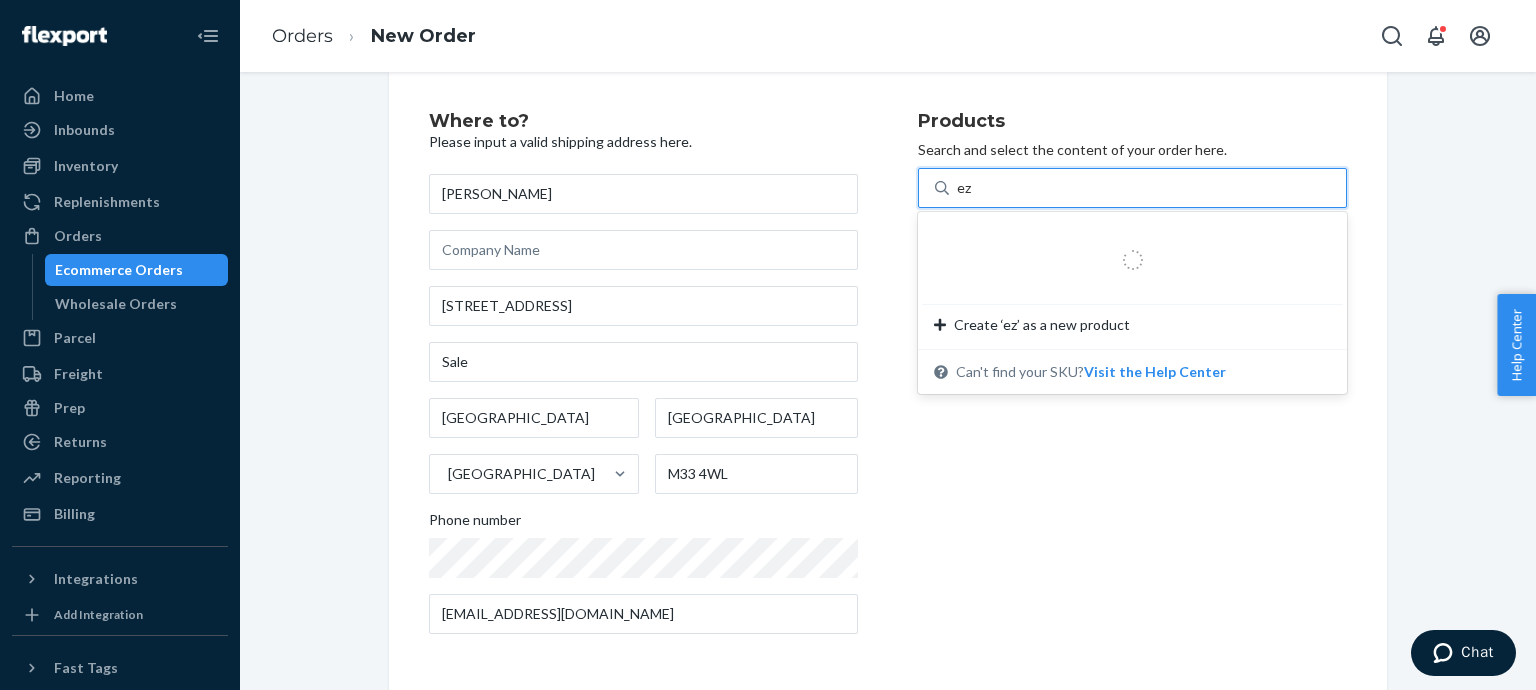 type on "e" 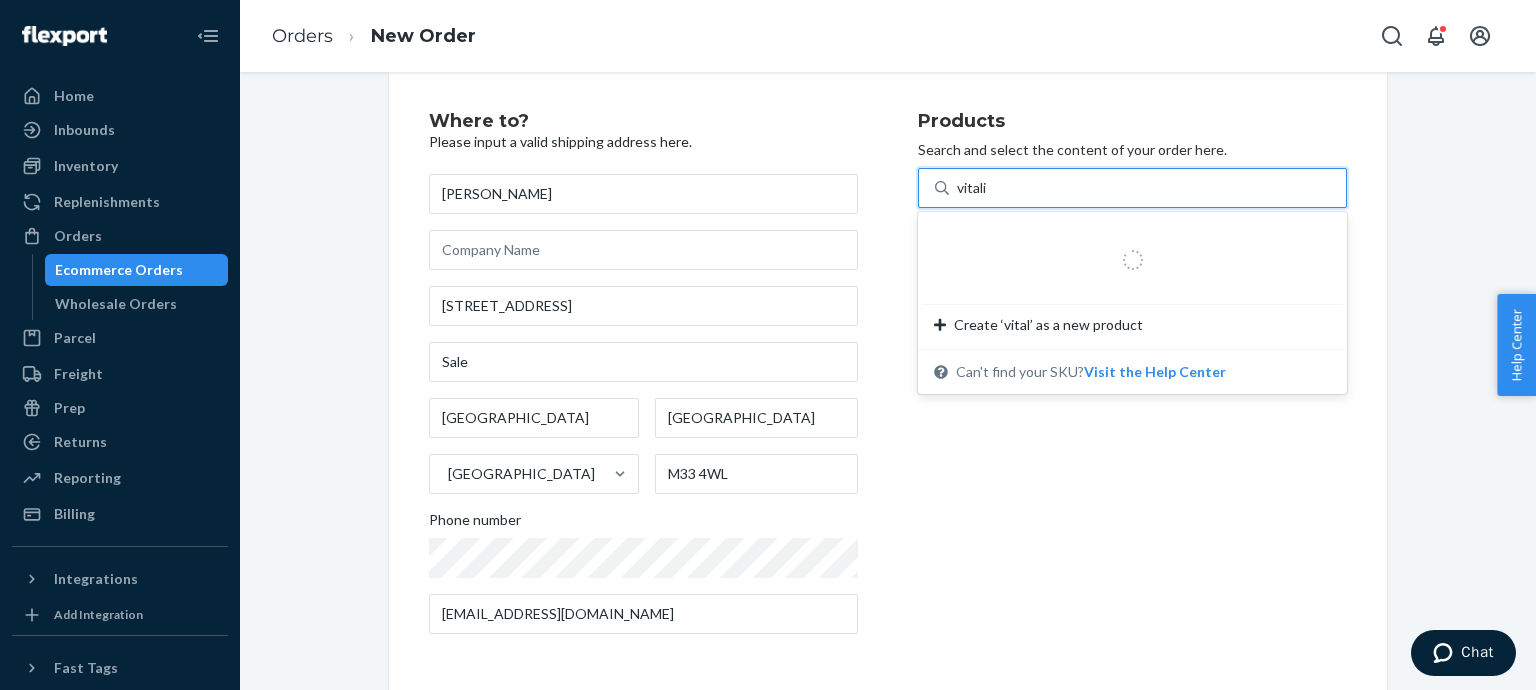 type on "vitalic" 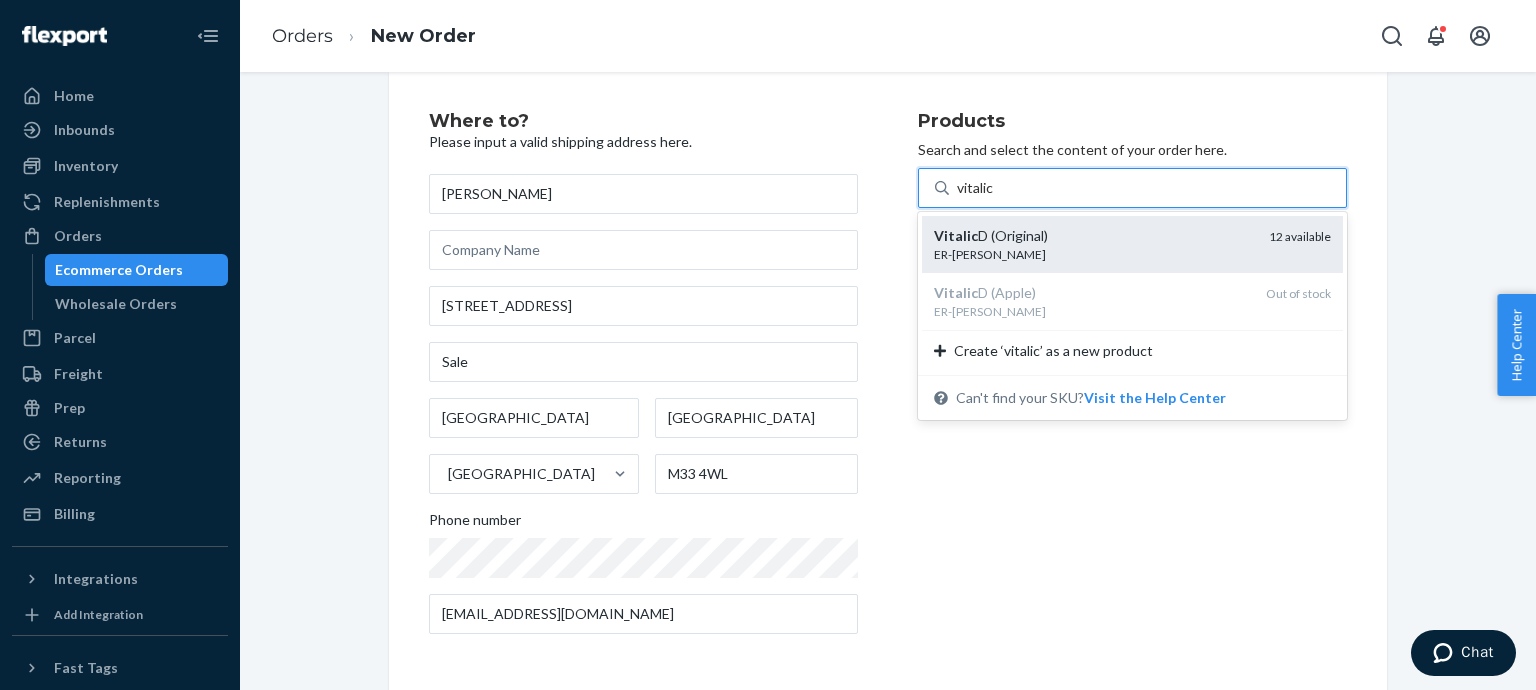 click on "ER-[PERSON_NAME]" at bounding box center [1093, 254] 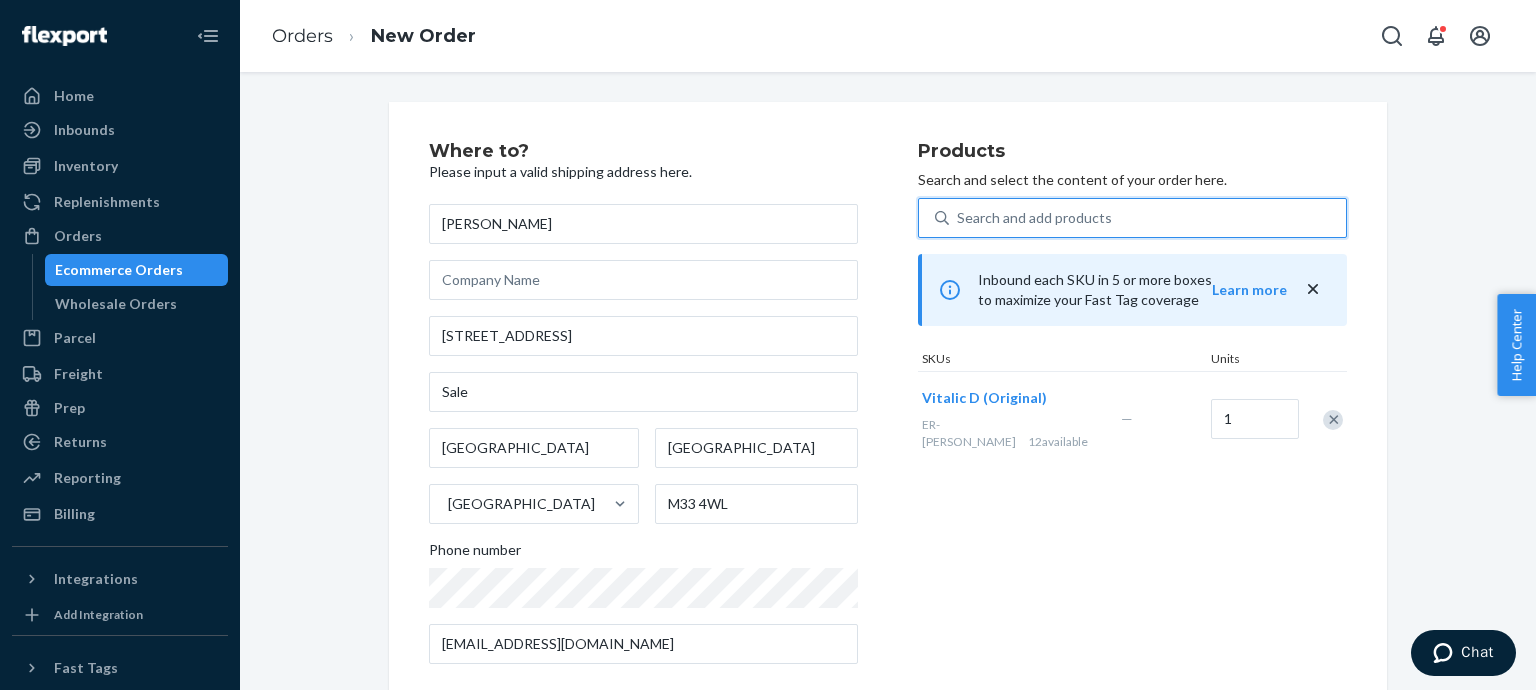 scroll, scrollTop: 101, scrollLeft: 0, axis: vertical 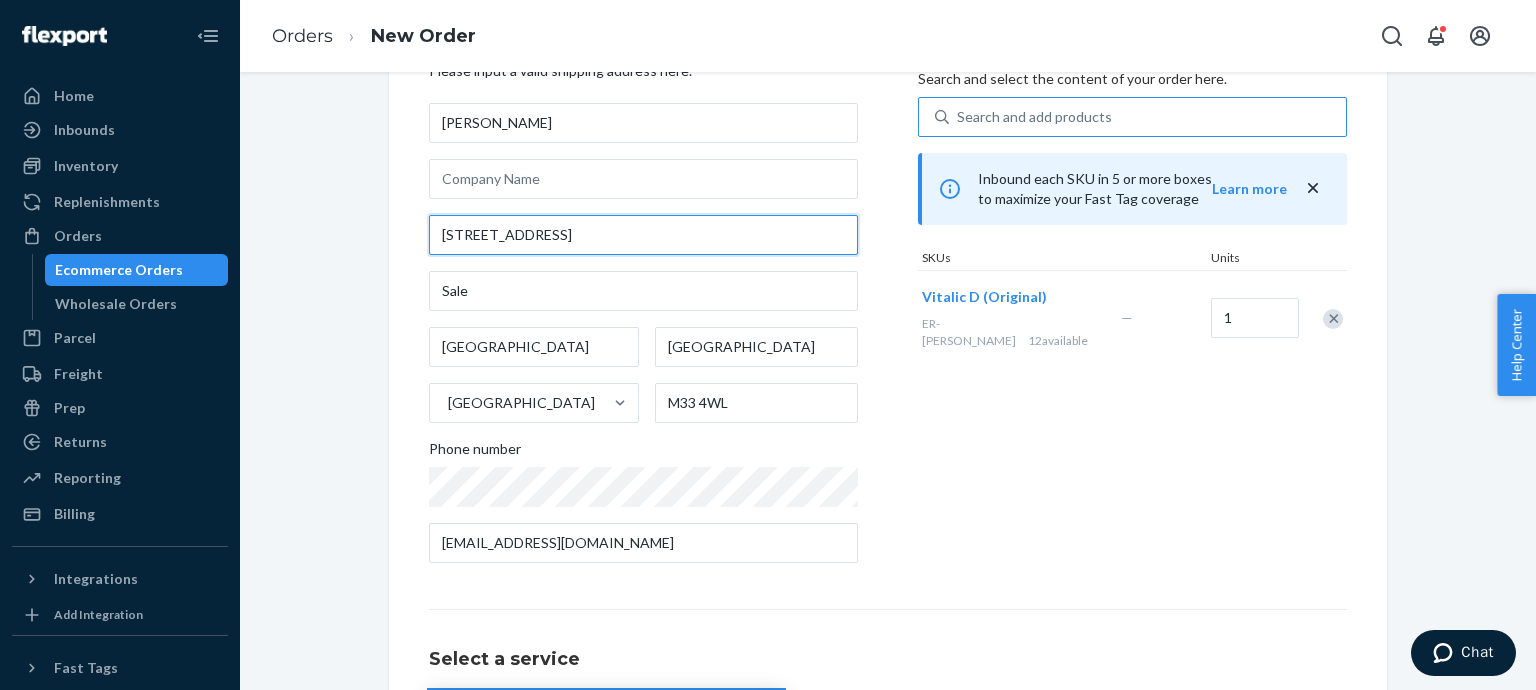 drag, startPoint x: 565, startPoint y: 238, endPoint x: 350, endPoint y: 234, distance: 215.0372 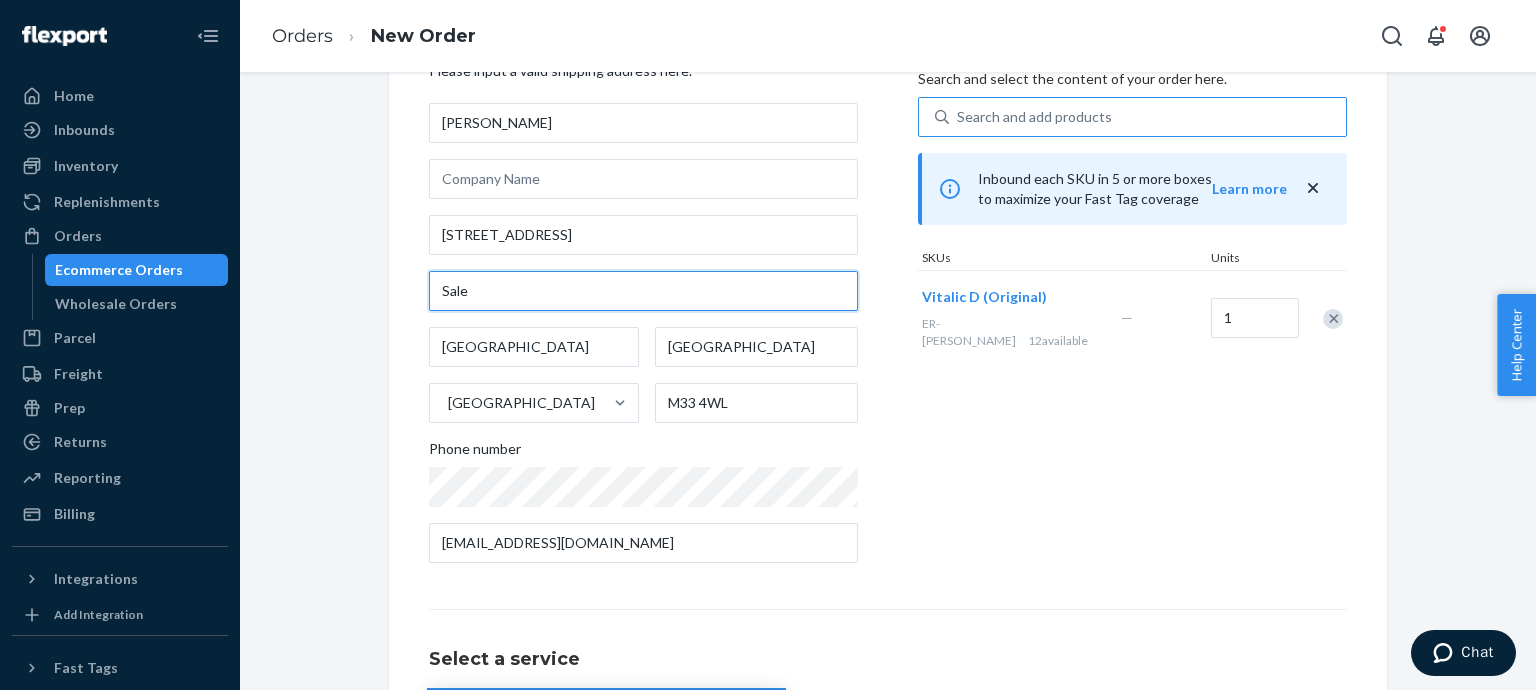 click on "Sale" at bounding box center [643, 291] 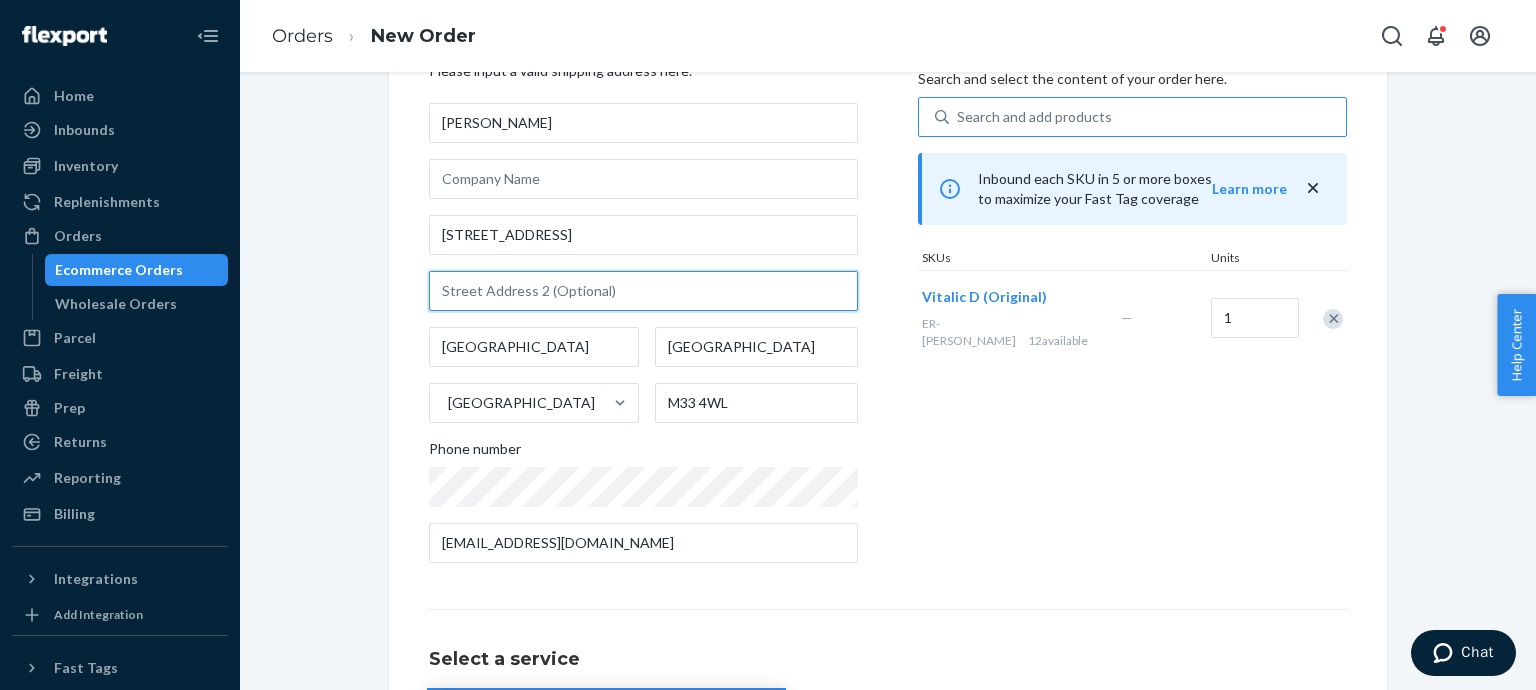 type 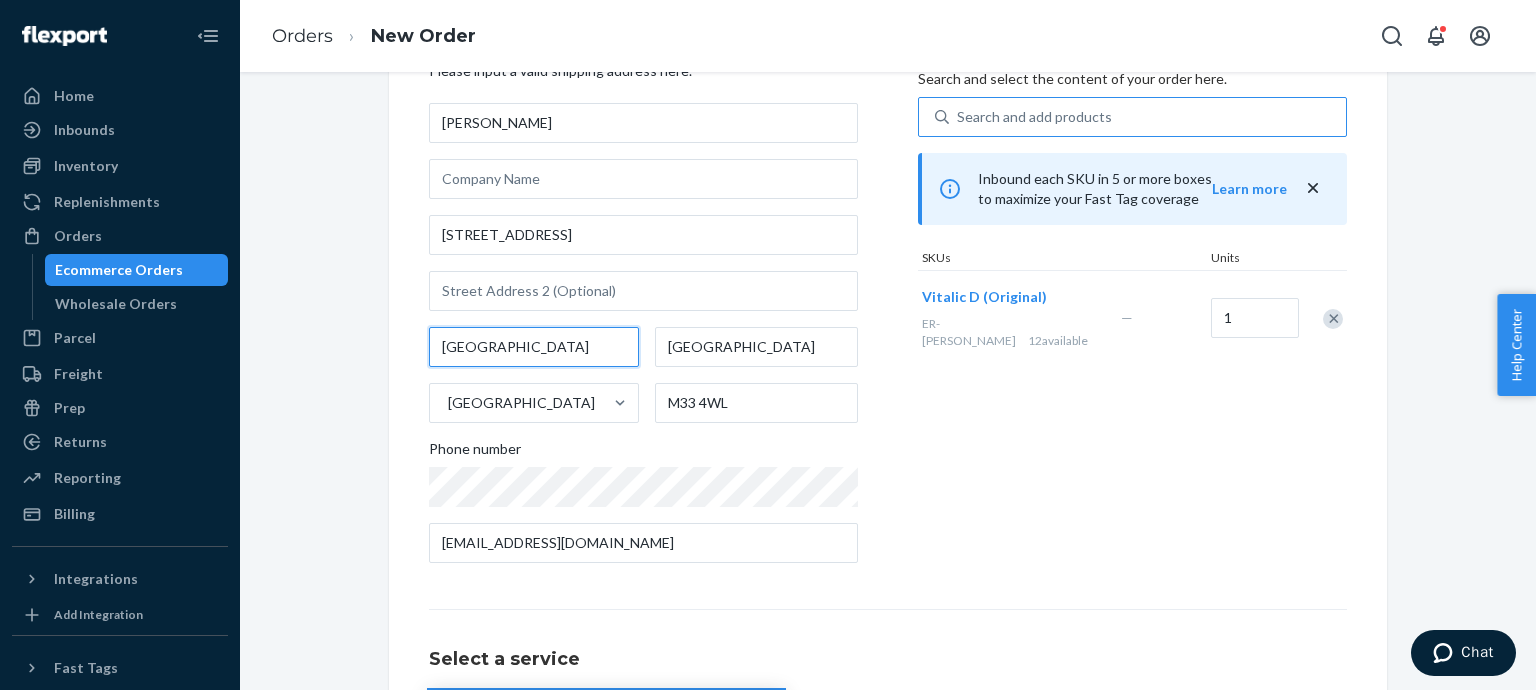 drag, startPoint x: 536, startPoint y: 346, endPoint x: 317, endPoint y: 345, distance: 219.00229 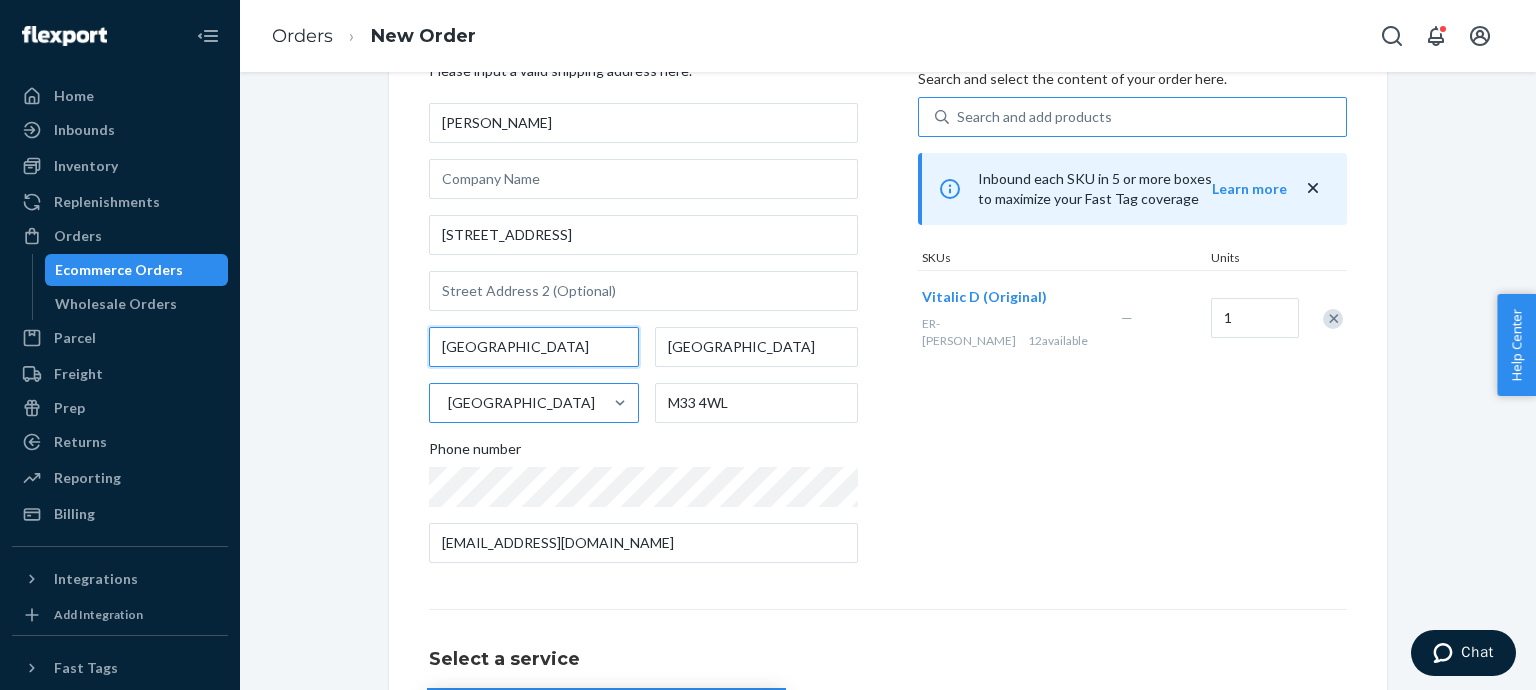 paste on "[PERSON_NAME]" 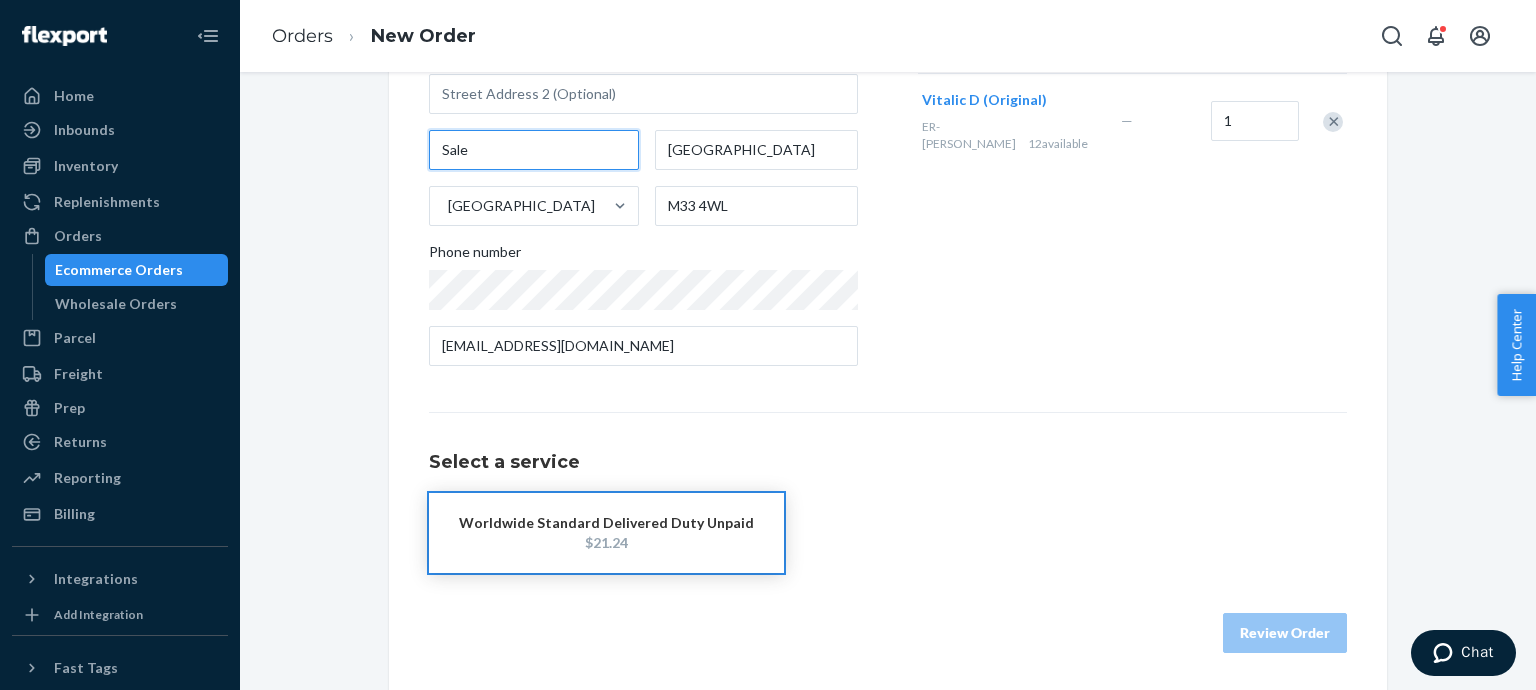 scroll, scrollTop: 300, scrollLeft: 0, axis: vertical 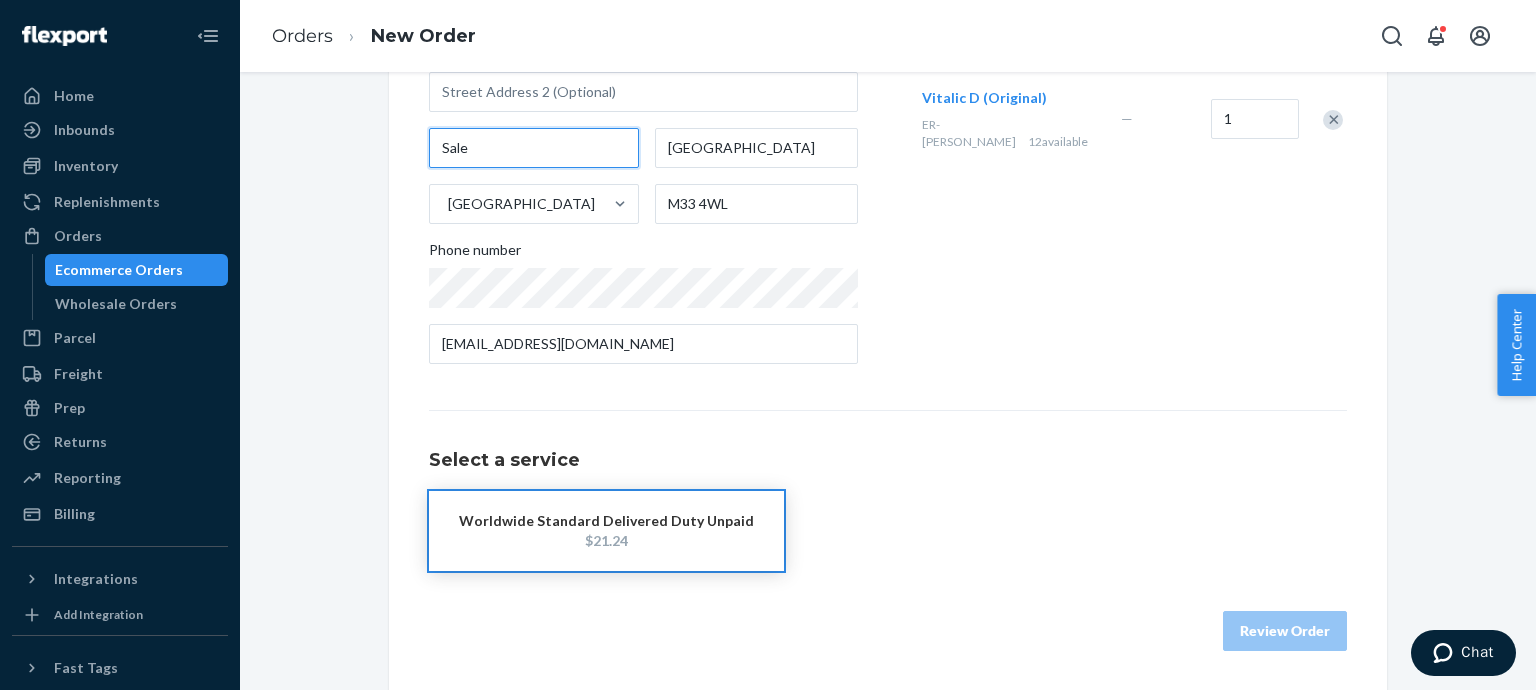 type on "Sale" 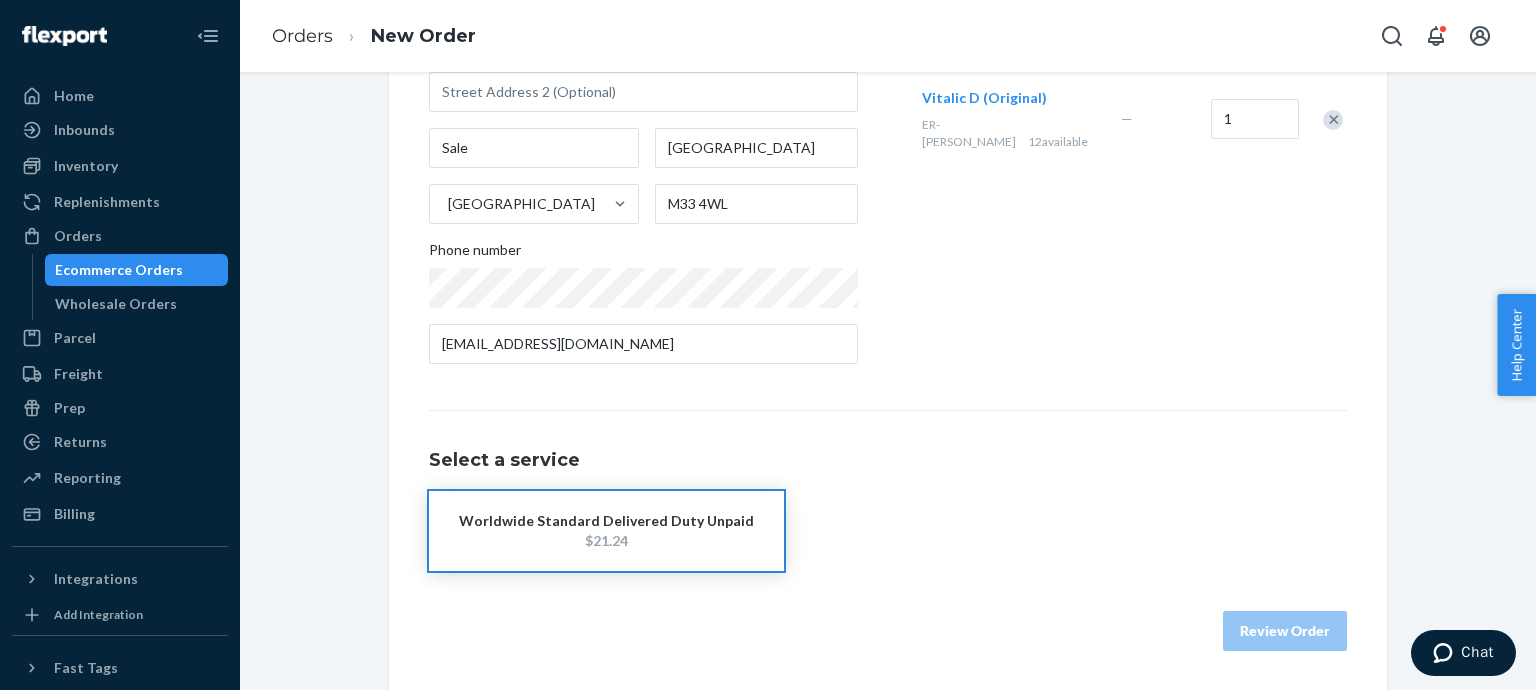 click on "Worldwide Standard Delivered Duty Unpaid" at bounding box center (606, 521) 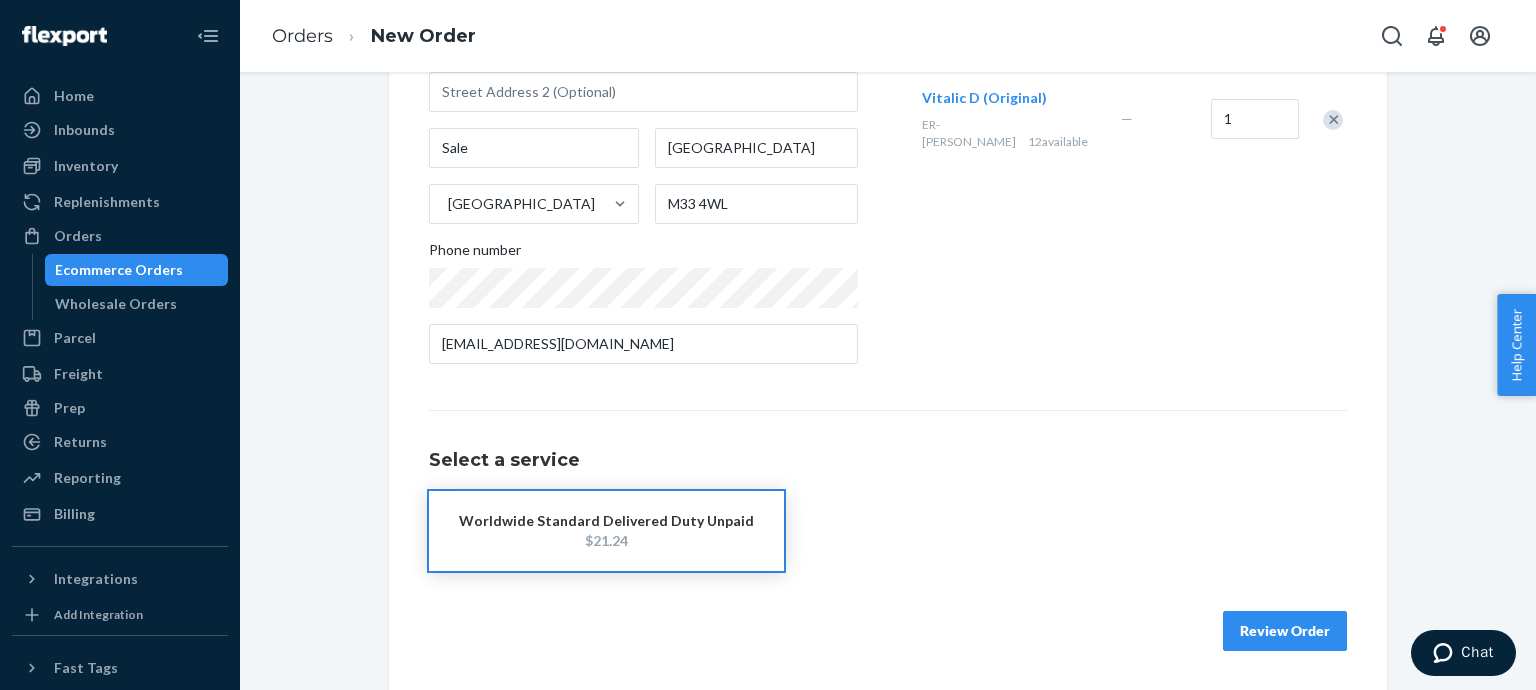click on "Review Order" at bounding box center [1285, 631] 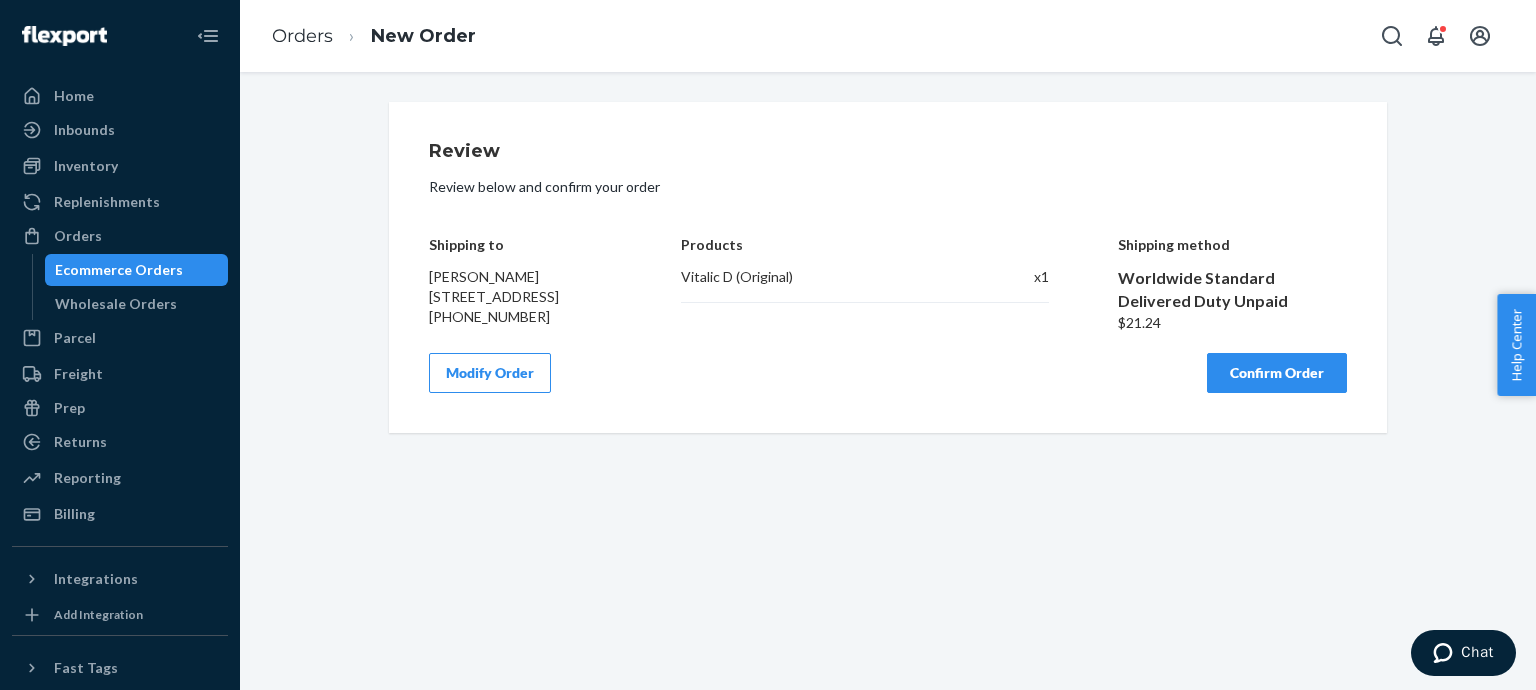 scroll, scrollTop: 0, scrollLeft: 0, axis: both 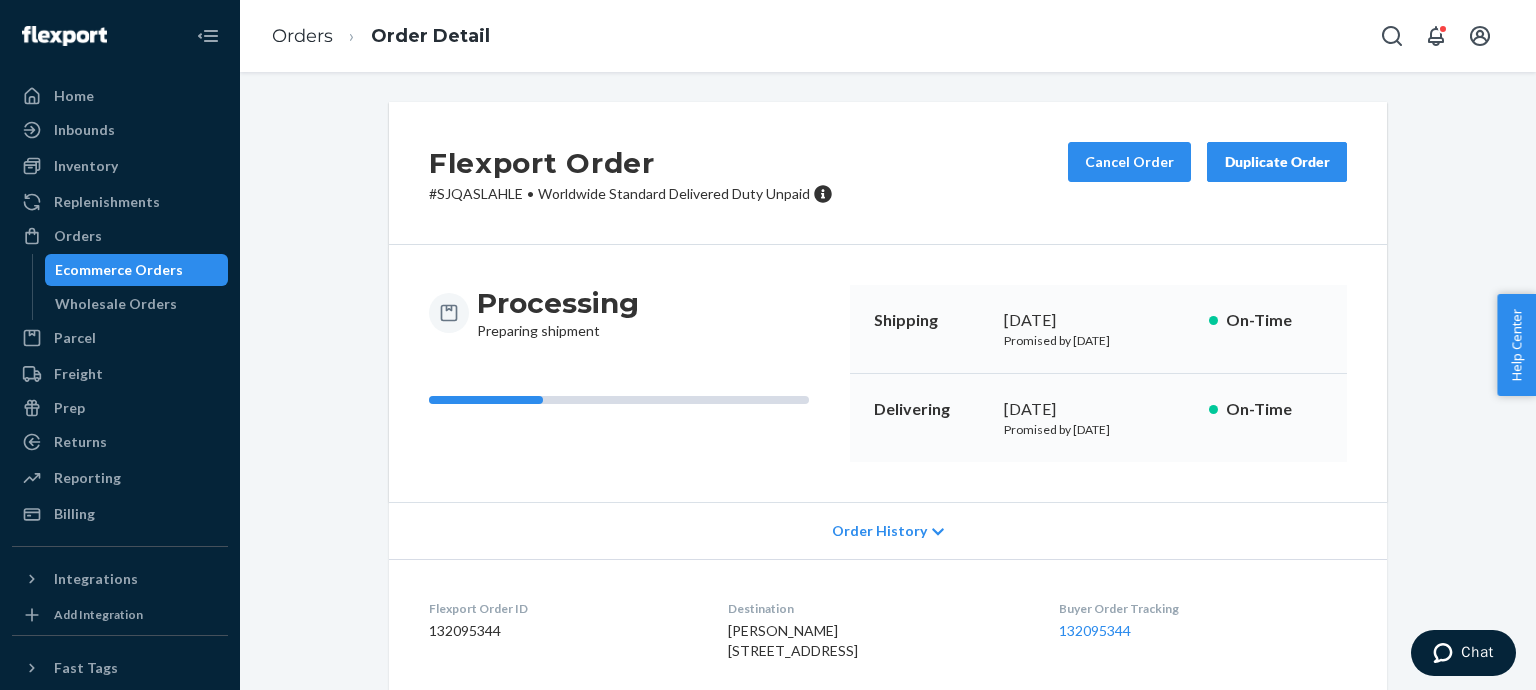 click on "Orders Ecommerce Orders Wholesale Orders" at bounding box center (120, 270) 